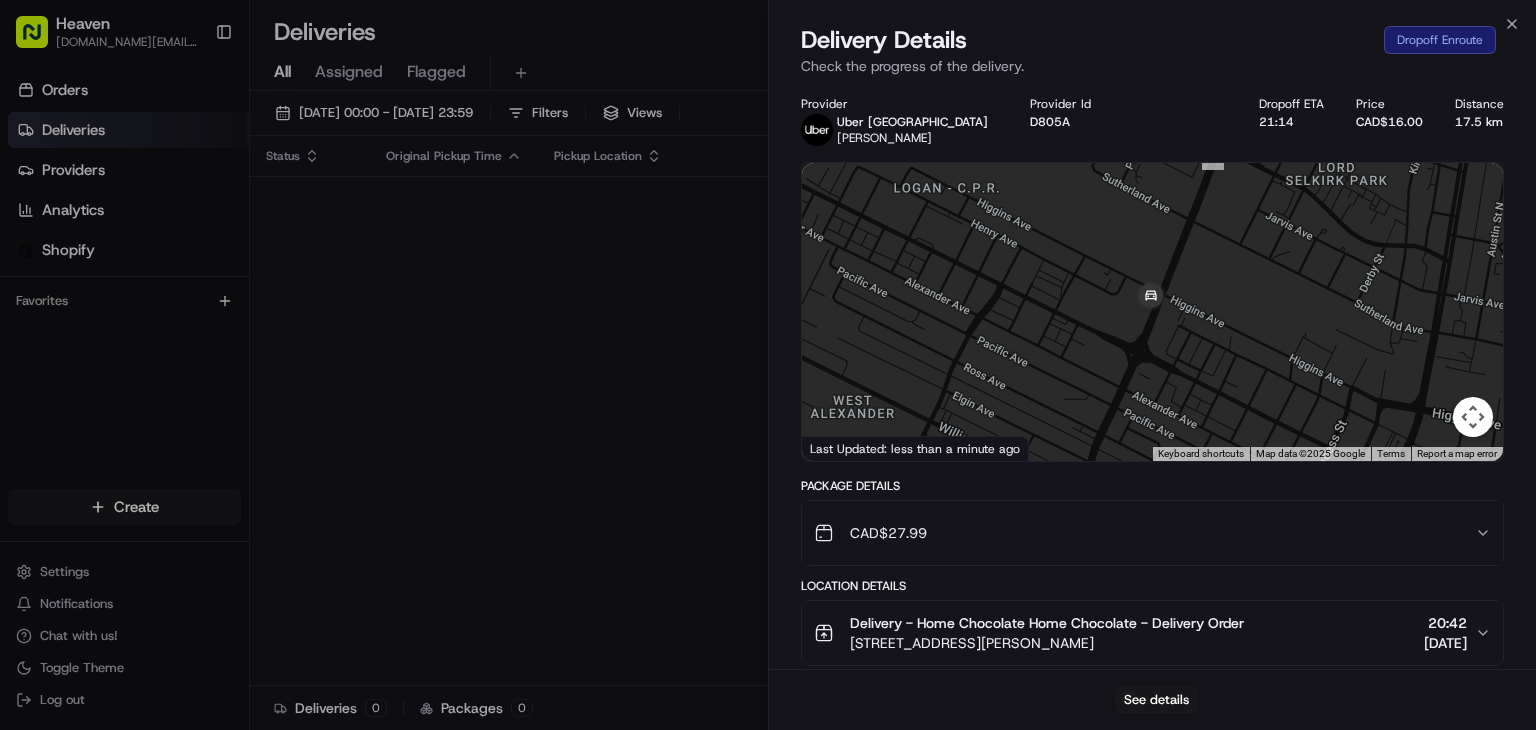 scroll, scrollTop: 0, scrollLeft: 0, axis: both 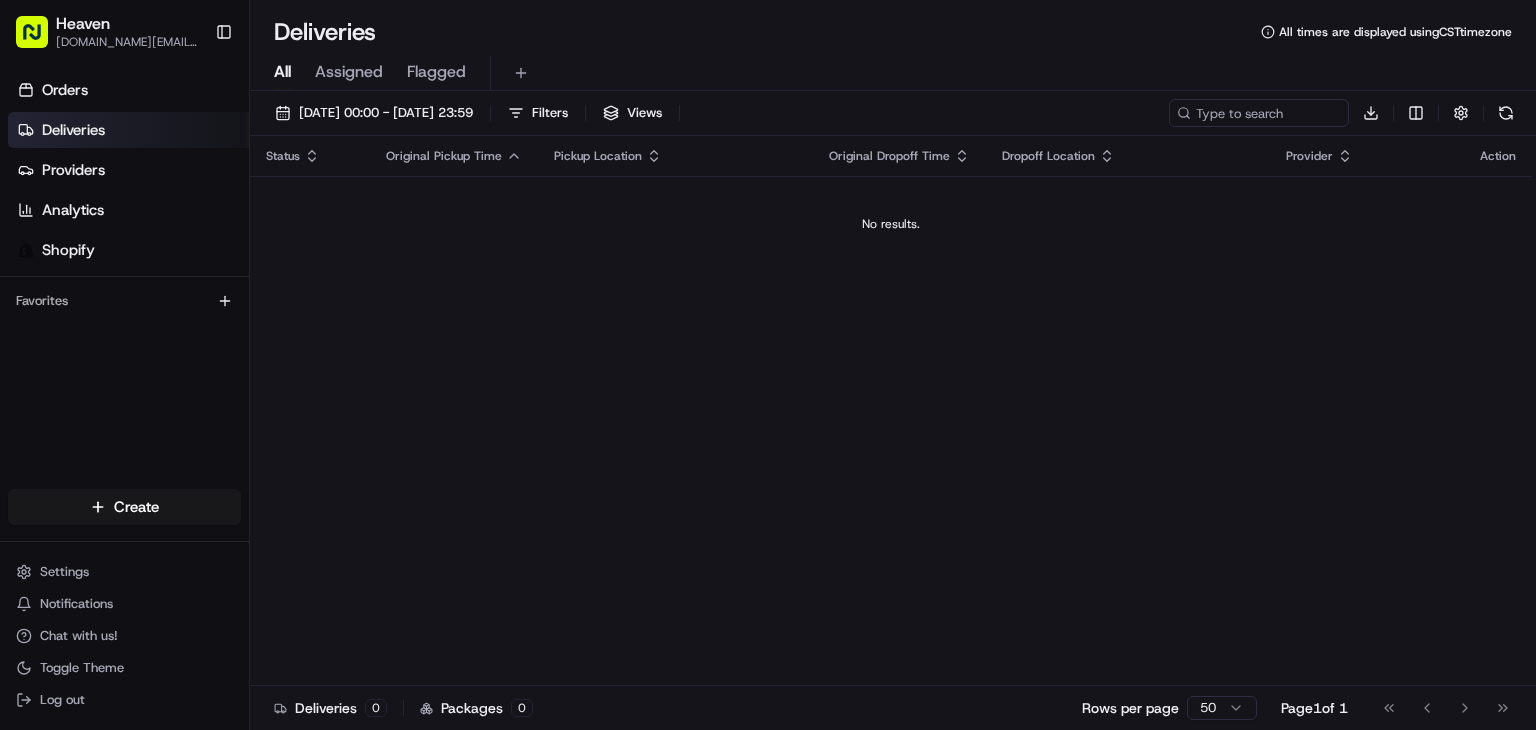 click on "Heaven das.hkov.inc@gmail.com Toggle Sidebar Orders Deliveries Providers Analytics Shopify Favorites Main Menu Members & Organization Organization Users Roles Preferences Customization Tracking Orchestration Automations Dispatch Strategy Locations Pickup Locations Dropoff Locations Billing Billing Refund Requests Integrations Notification Triggers Webhooks API Keys Request Logs Create Settings Notifications Chat with us! Toggle Theme Log out Deliveries All times are displayed using  CST  timezone All Assigned Flagged 12/07/2025 00:00 - 12/07/2025 23:59 Filters Views Download Status Original Pickup Time Pickup Location Original Dropoff Time Dropoff Location Provider Action No results. Deliveries 0 Packages 0 Rows per page 50 Page  1  of   1 Go to first page Go to previous page Go to next page Go to last page" at bounding box center [768, 365] 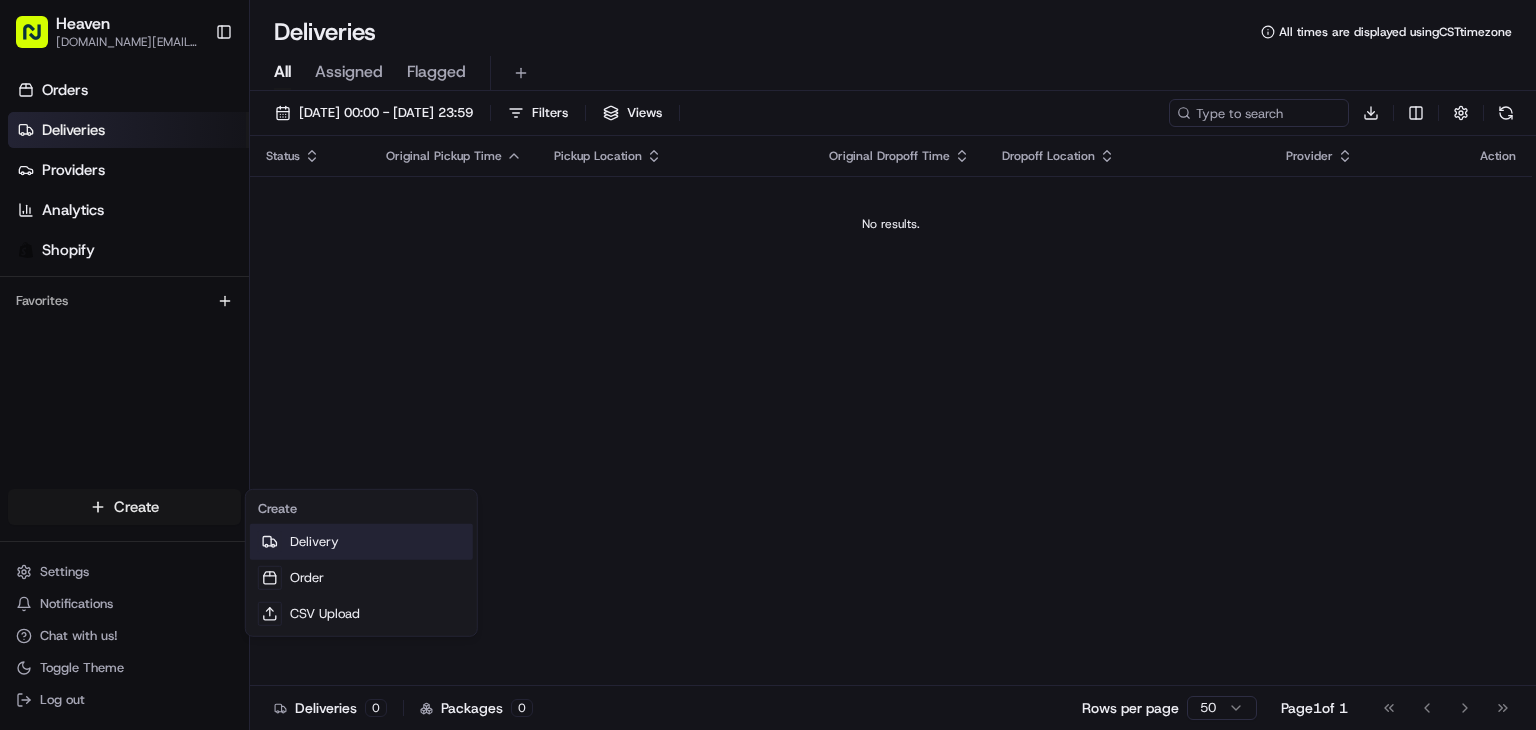 click on "Delivery" at bounding box center (361, 542) 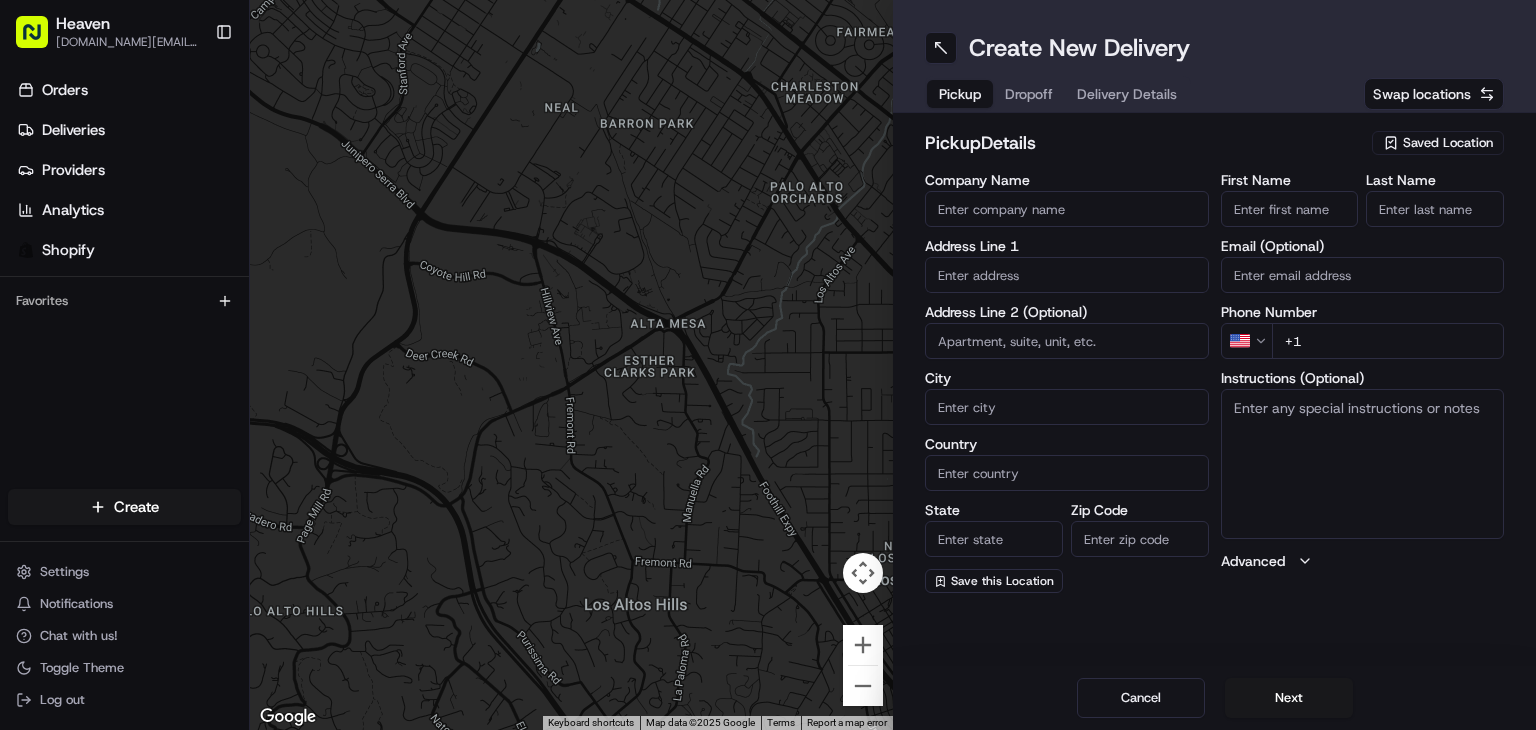 click on "Saved Location" at bounding box center (1448, 143) 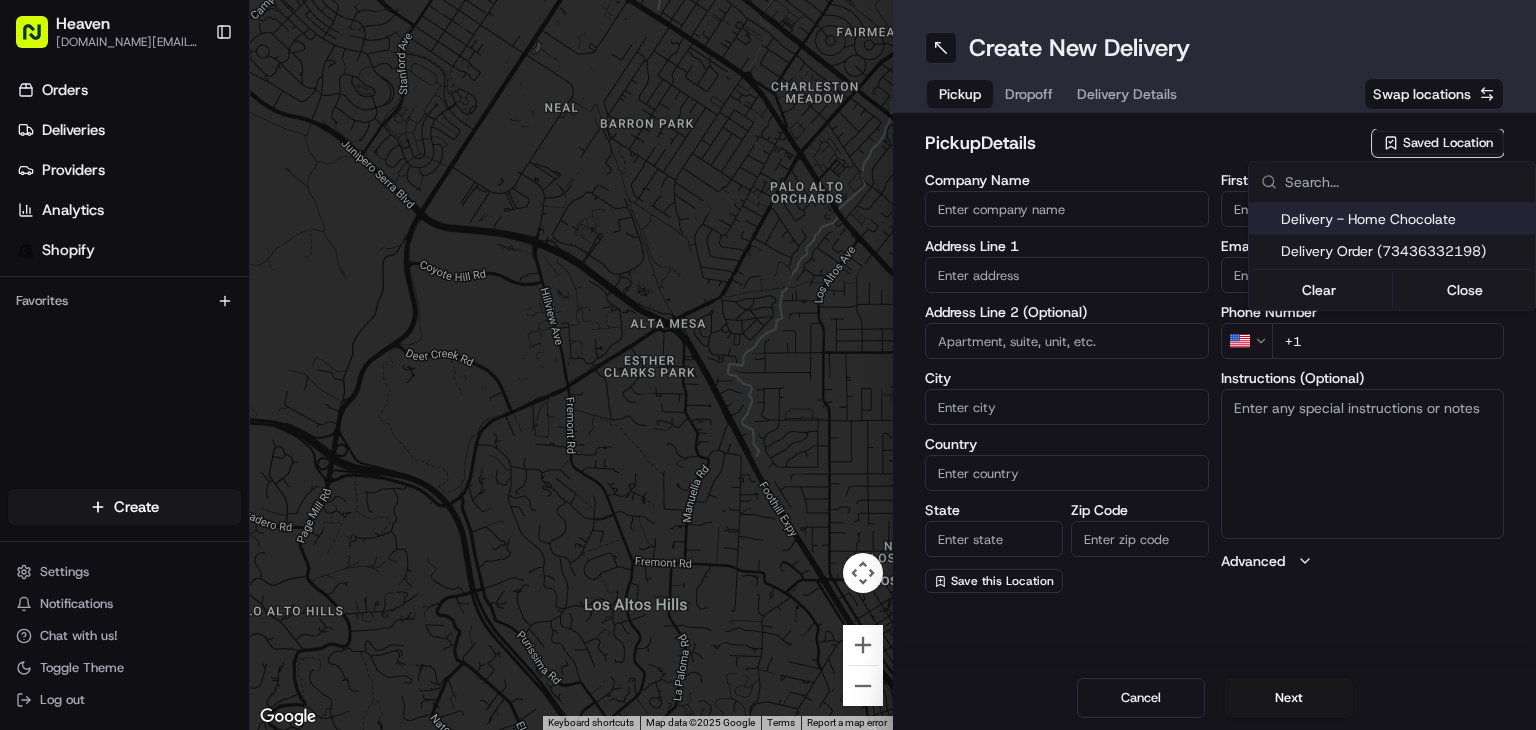 click on "Delivery - Home Chocolate" at bounding box center (1404, 219) 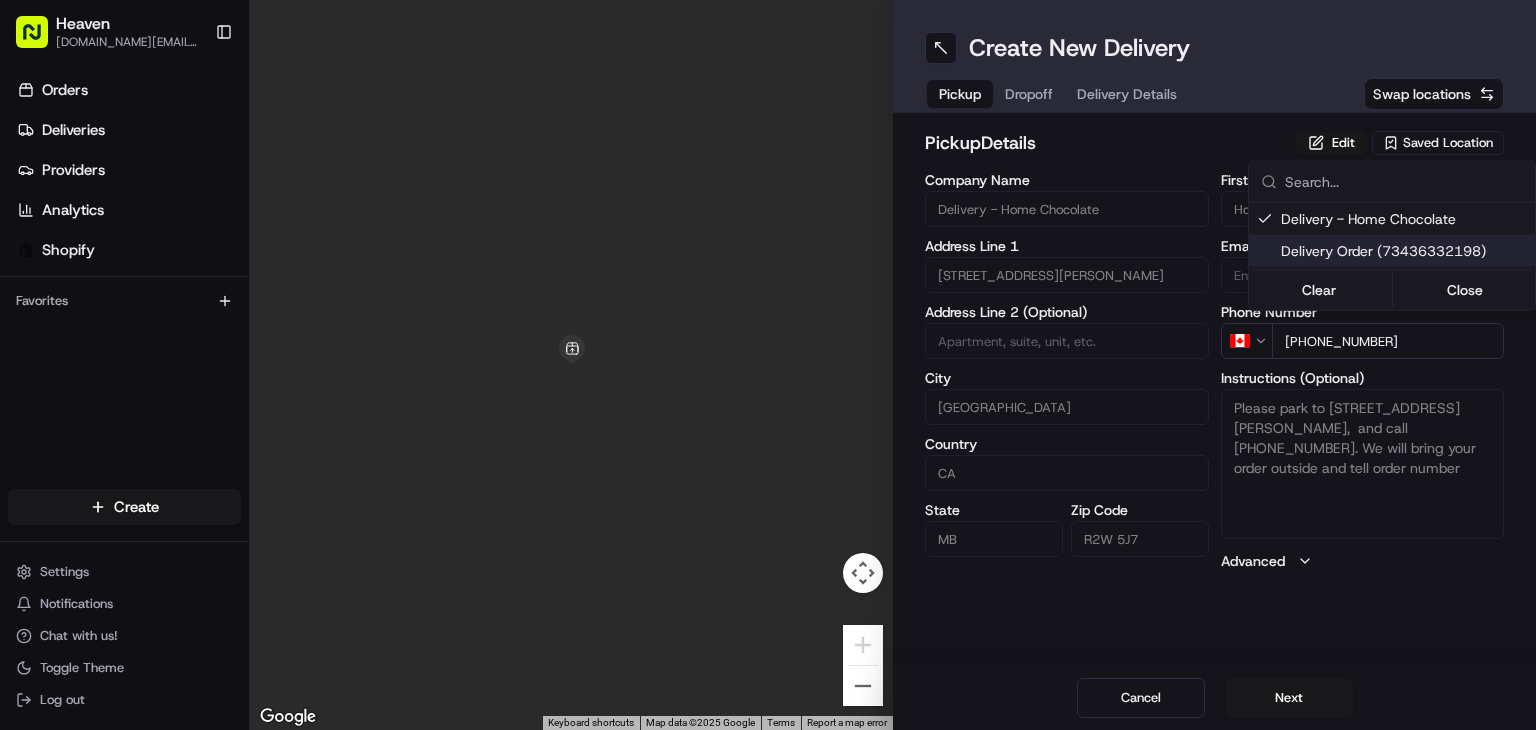 click on "Heaven das.hkov.inc@gmail.com Toggle Sidebar Orders Deliveries Providers Analytics Shopify Favorites Main Menu Members & Organization Organization Users Roles Preferences Customization Tracking Orchestration Automations Dispatch Strategy Locations Pickup Locations Dropoff Locations Billing Billing Refund Requests Integrations Notification Triggers Webhooks API Keys Request Logs Create Settings Notifications Chat with us! Toggle Theme Log out ← Move left → Move right ↑ Move up ↓ Move down + Zoom in - Zoom out Home Jump left by 75% End Jump right by 75% Page Up Jump up by 75% Page Down Jump down by 75% Keyboard shortcuts Map Data Map data ©2025 Google Map data ©2025 Google 1 m  Click to toggle between metric and imperial units Terms Report a map error Create New Delivery Pickup Dropoff Delivery Details Swap locations pickup  Details  Edit Saved Location Company Name Delivery - Home Chocolate Address Line 1 114 McGregor St Address Line 2 (Optional) City Winnipeg Country CA State MB CA" at bounding box center (768, 365) 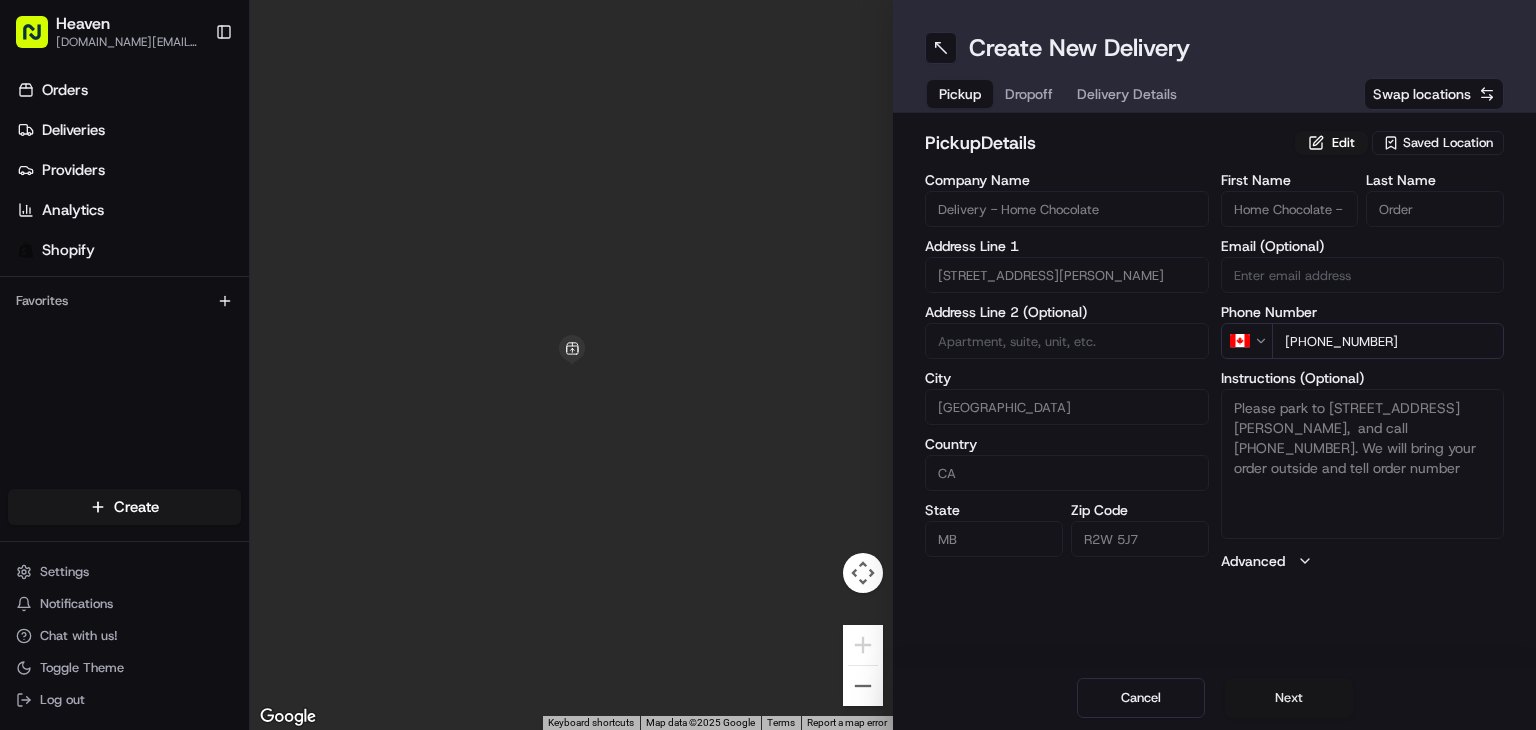 click on "Next" at bounding box center [1289, 698] 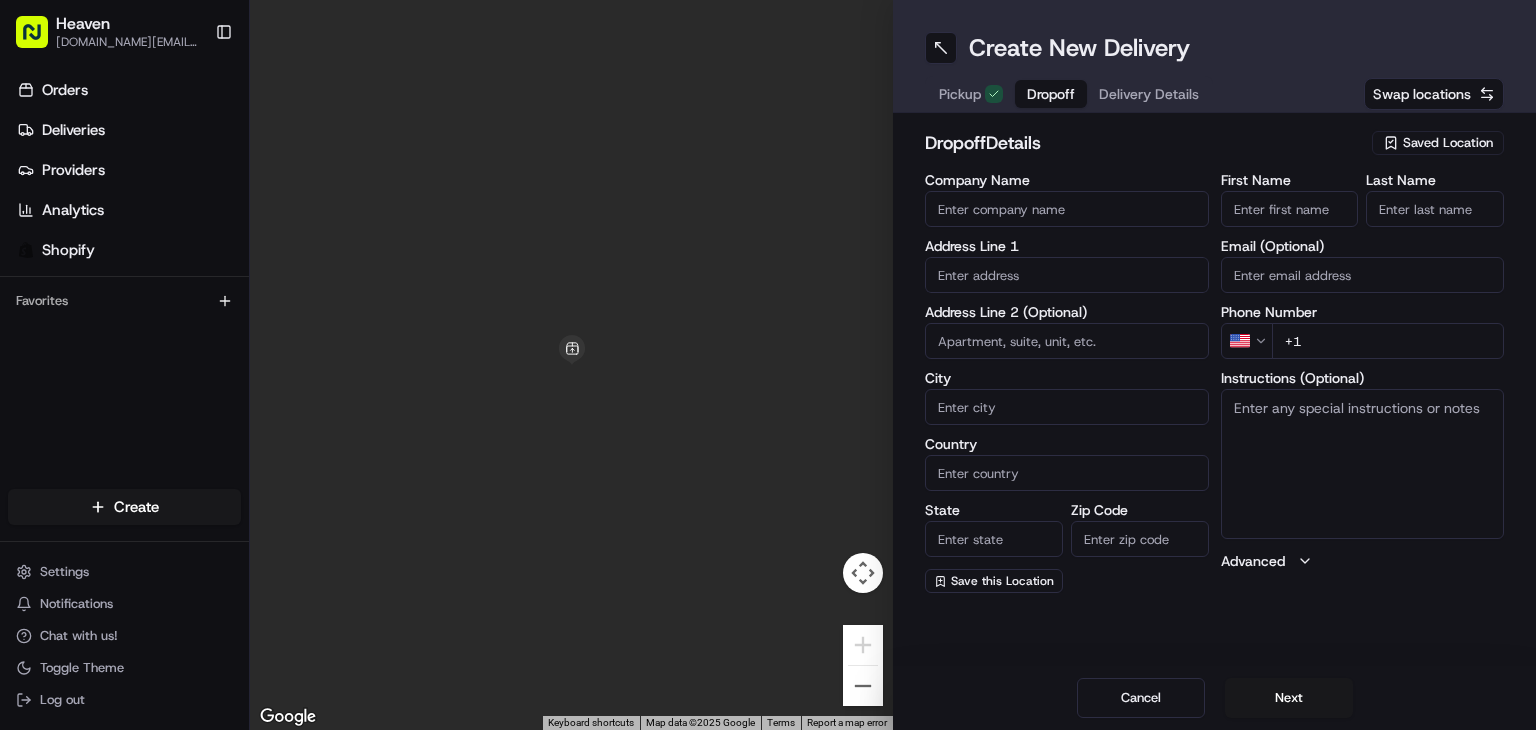 click on "Email (Optional)" at bounding box center (1363, 275) 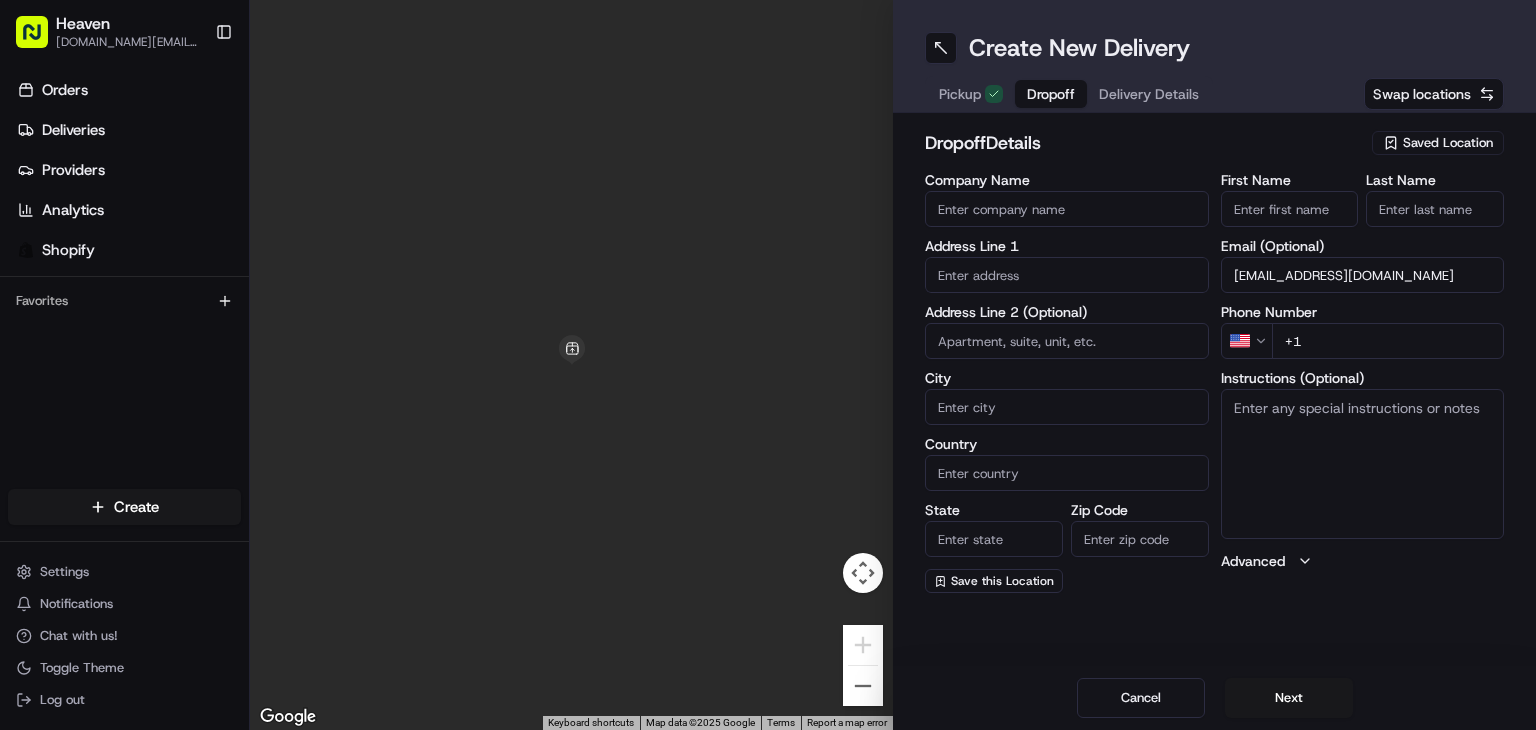 type on "divadch119@gmail.com" 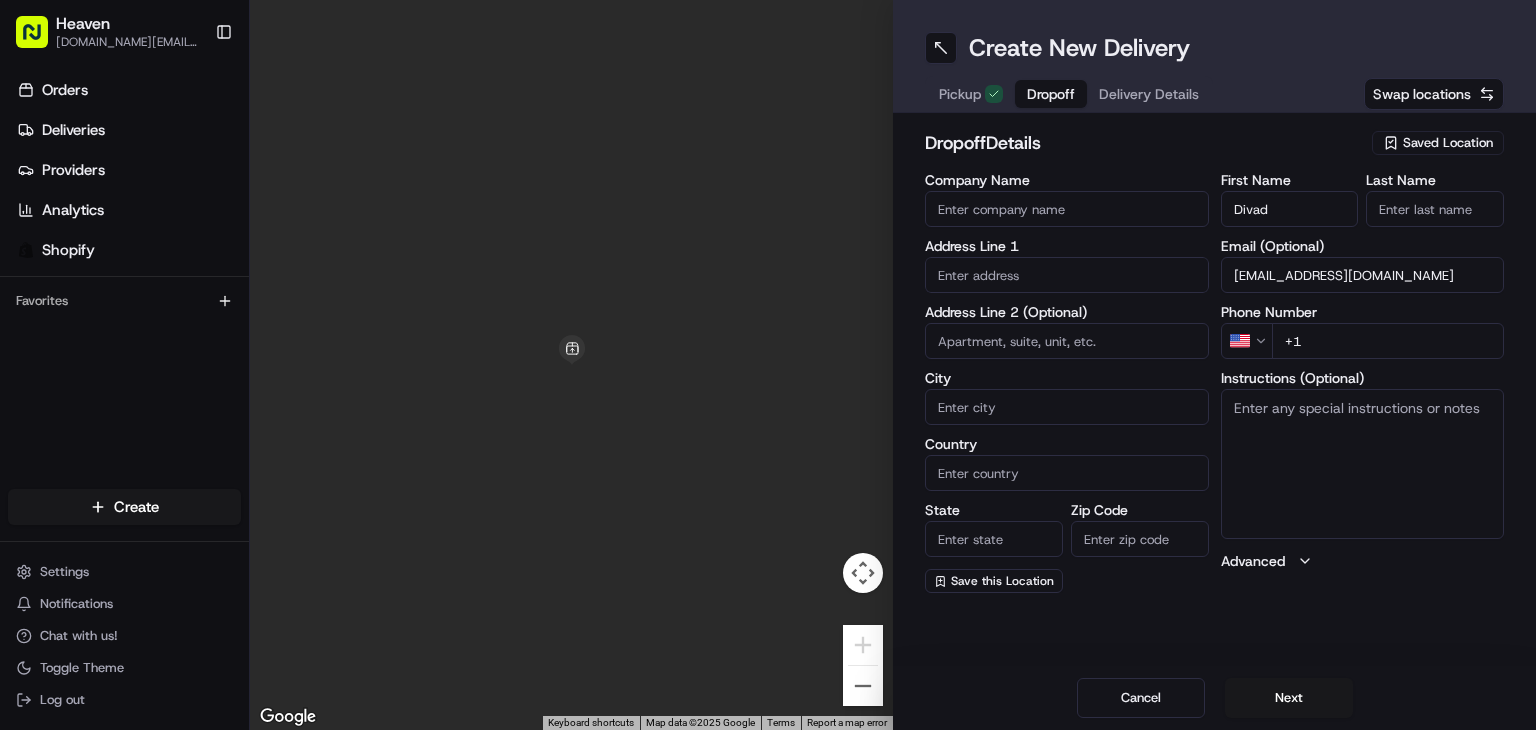 type on "Divad" 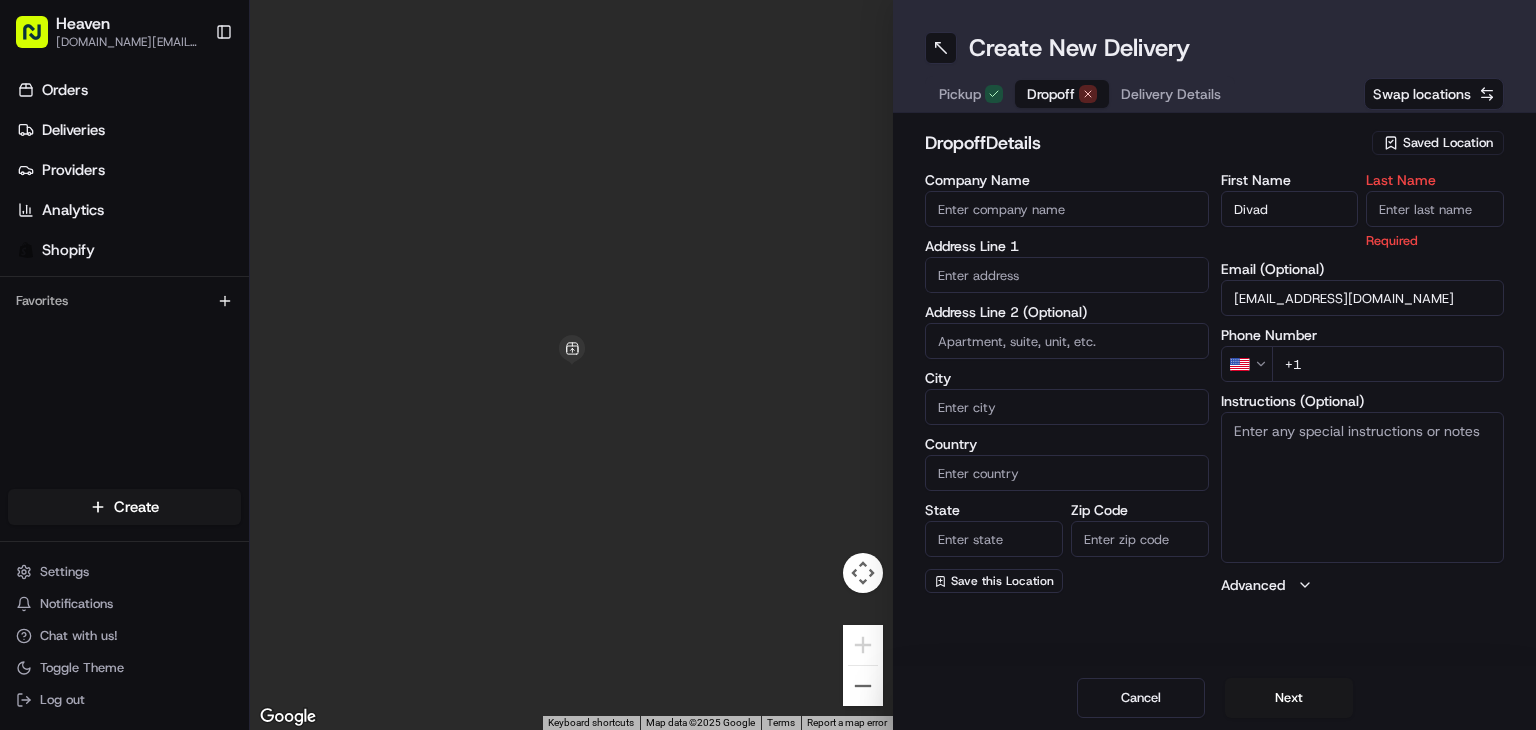 click on "Last Name" at bounding box center (1435, 209) 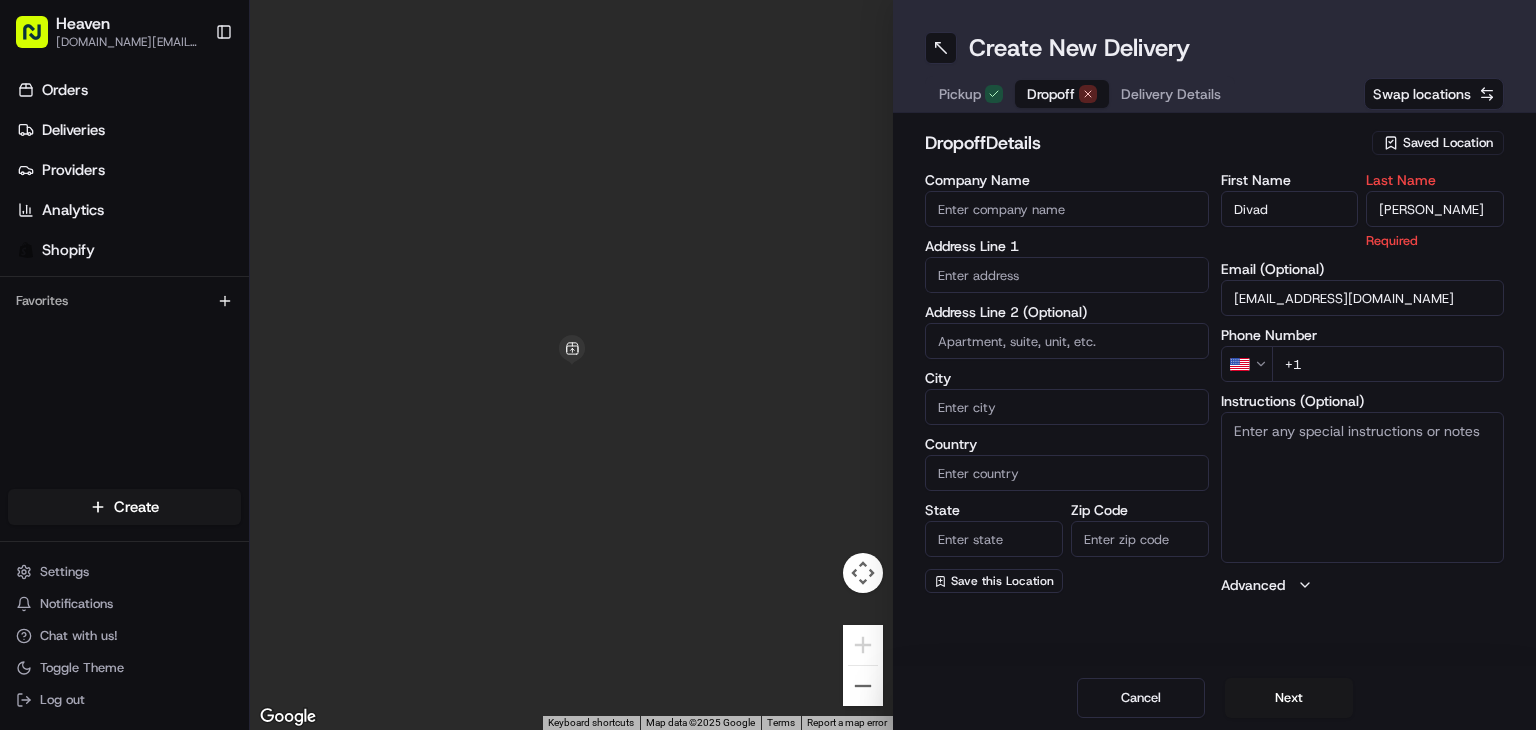 type on "Chaudhary" 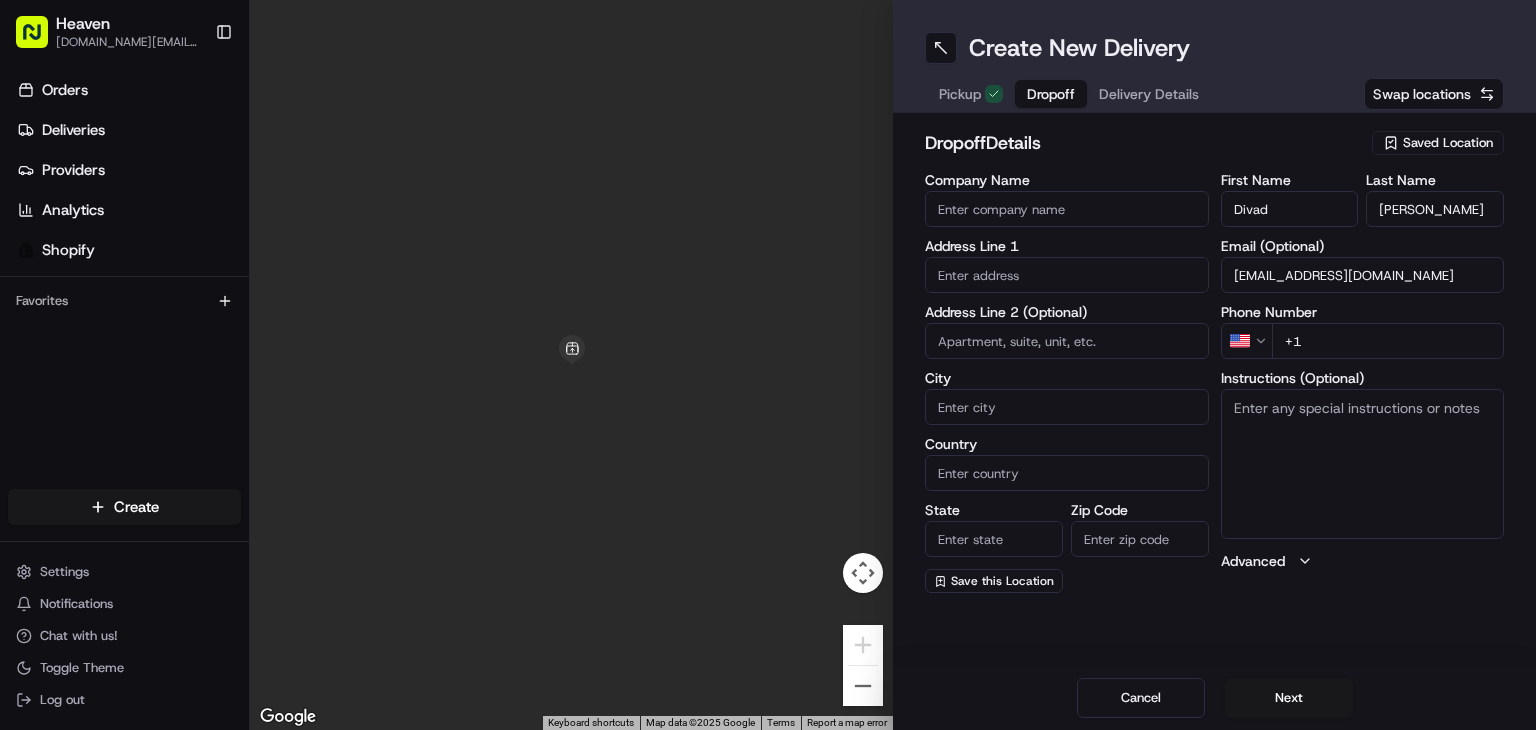 click on "+1" at bounding box center [1388, 341] 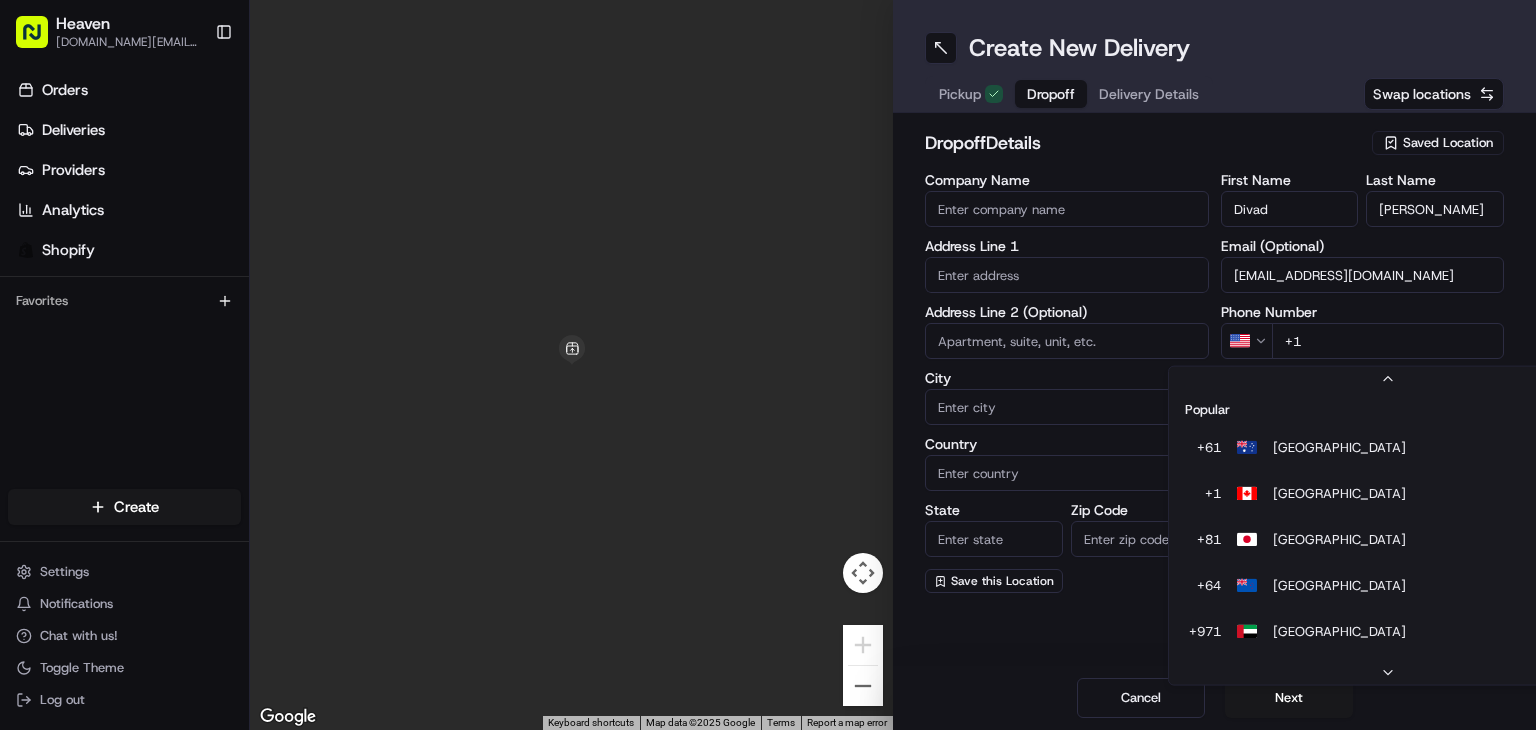 scroll, scrollTop: 85, scrollLeft: 0, axis: vertical 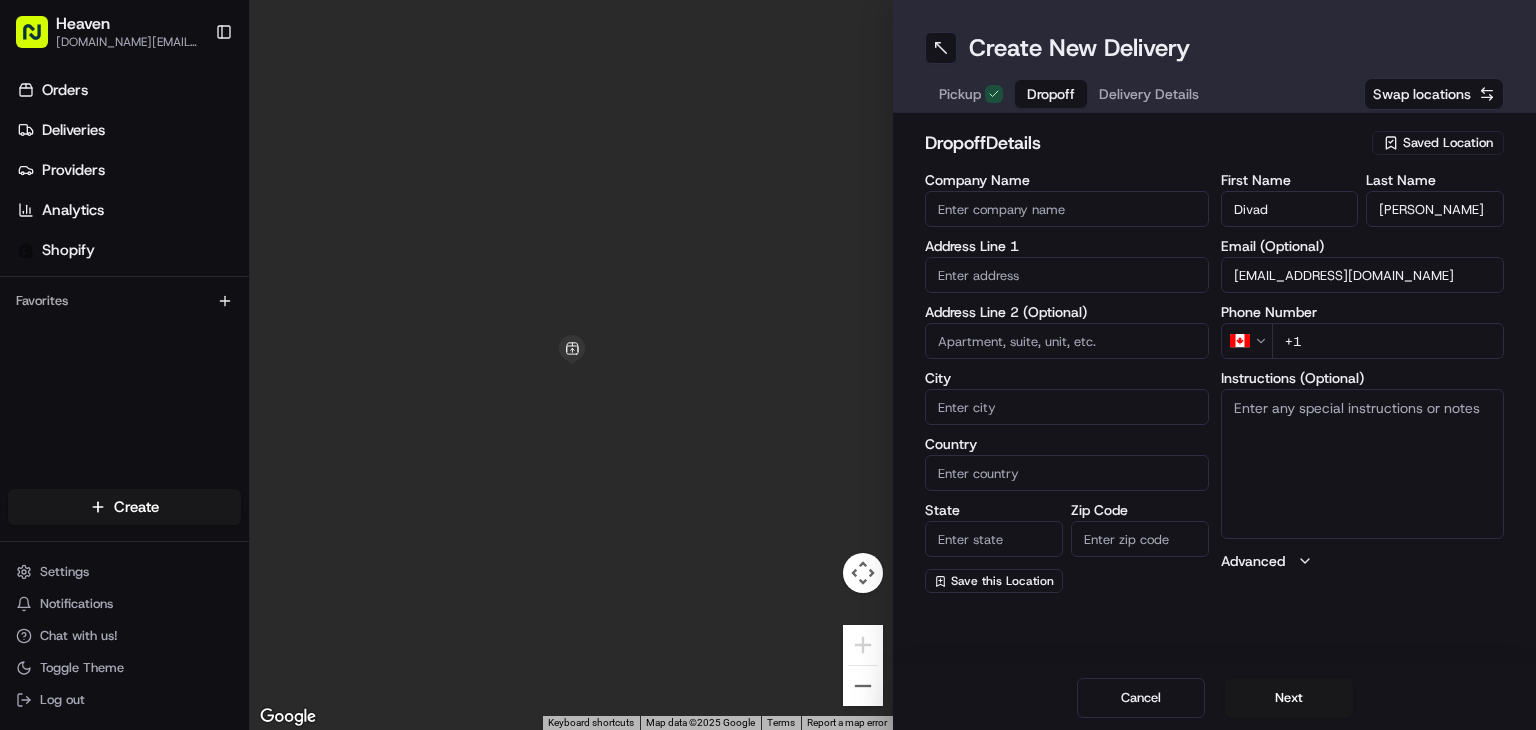 click on "+1" at bounding box center [1388, 341] 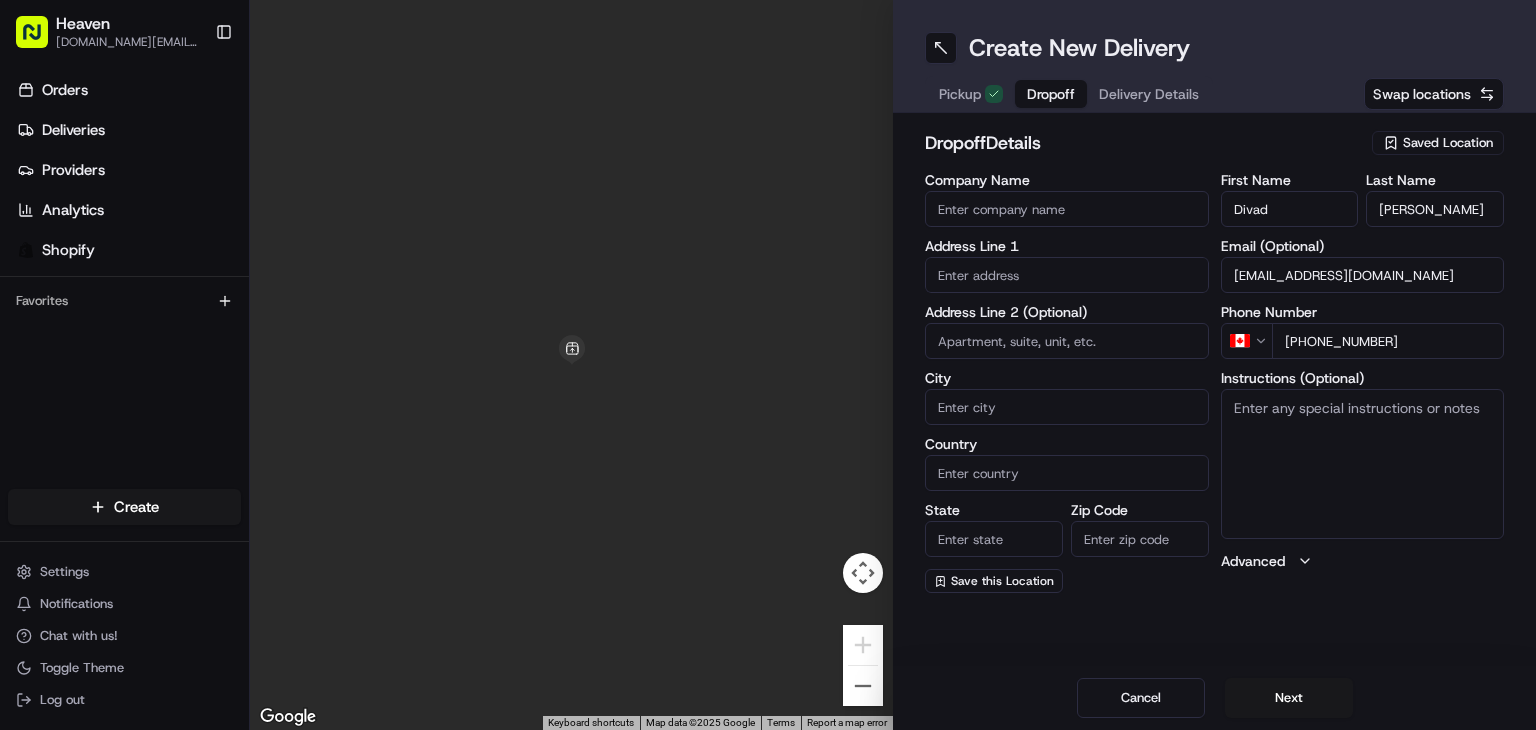 type on "+1 431 336 7935" 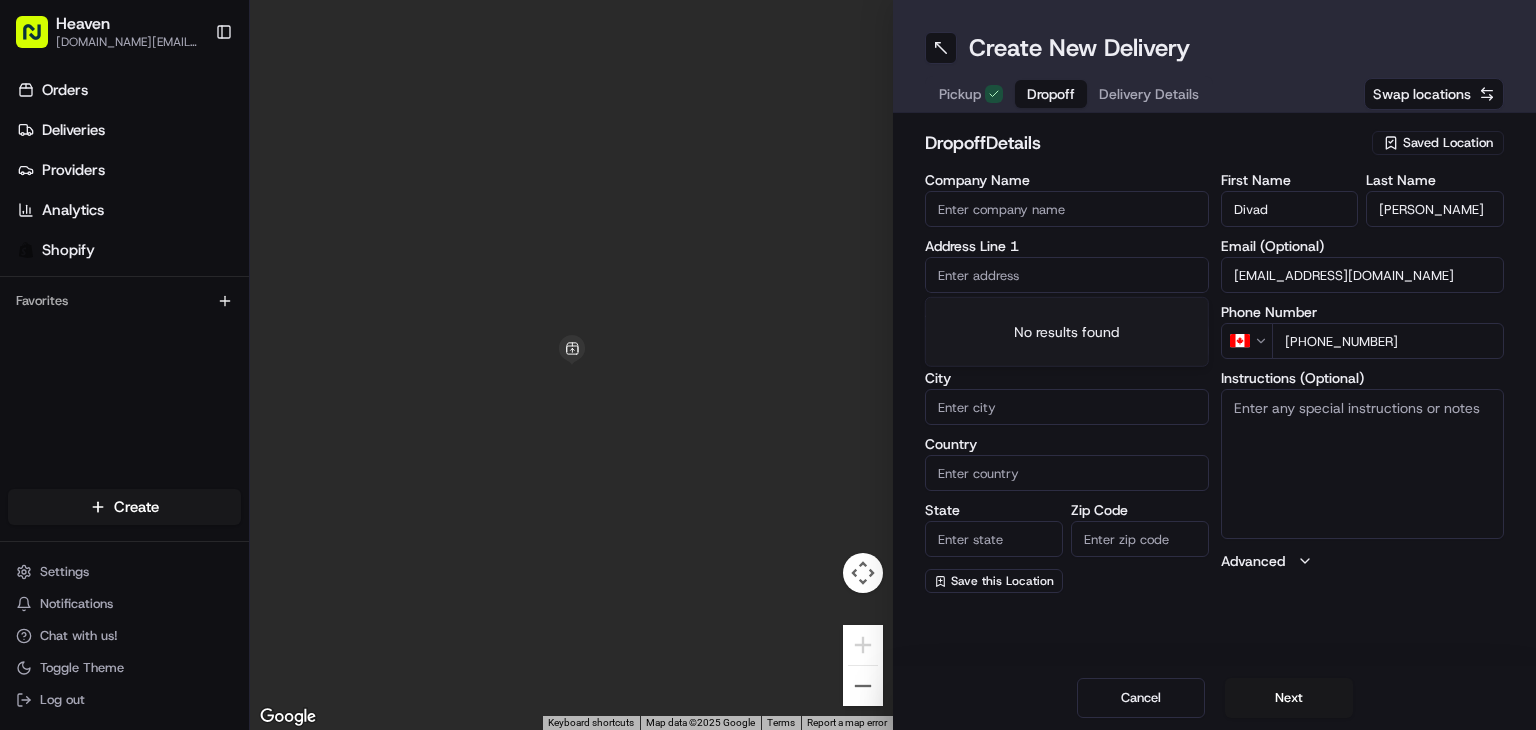 paste on "421 Langside Street" 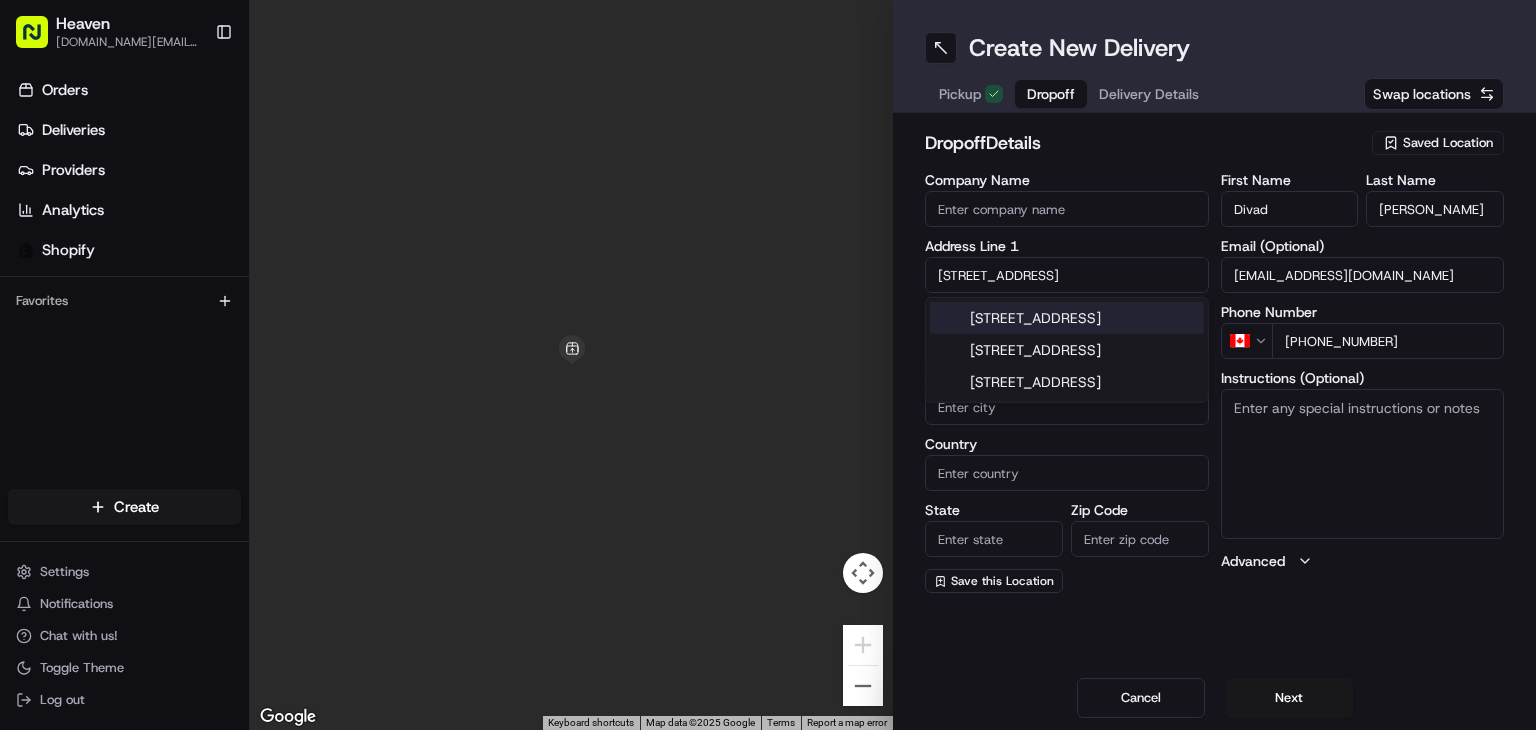 click on "421 Langside Street, Winnipeg, MB, Canada" at bounding box center (1067, 318) 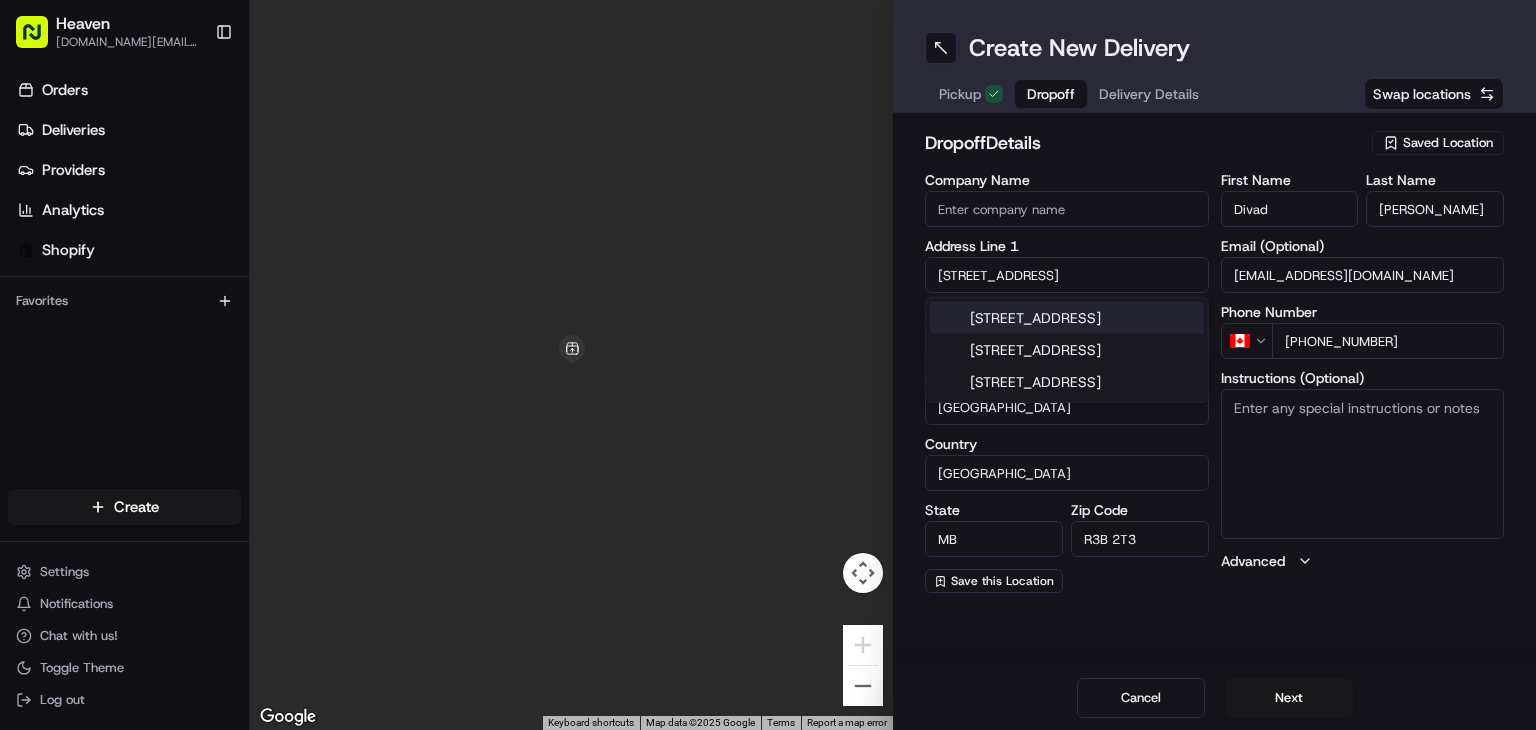 type on "421 Langside Street" 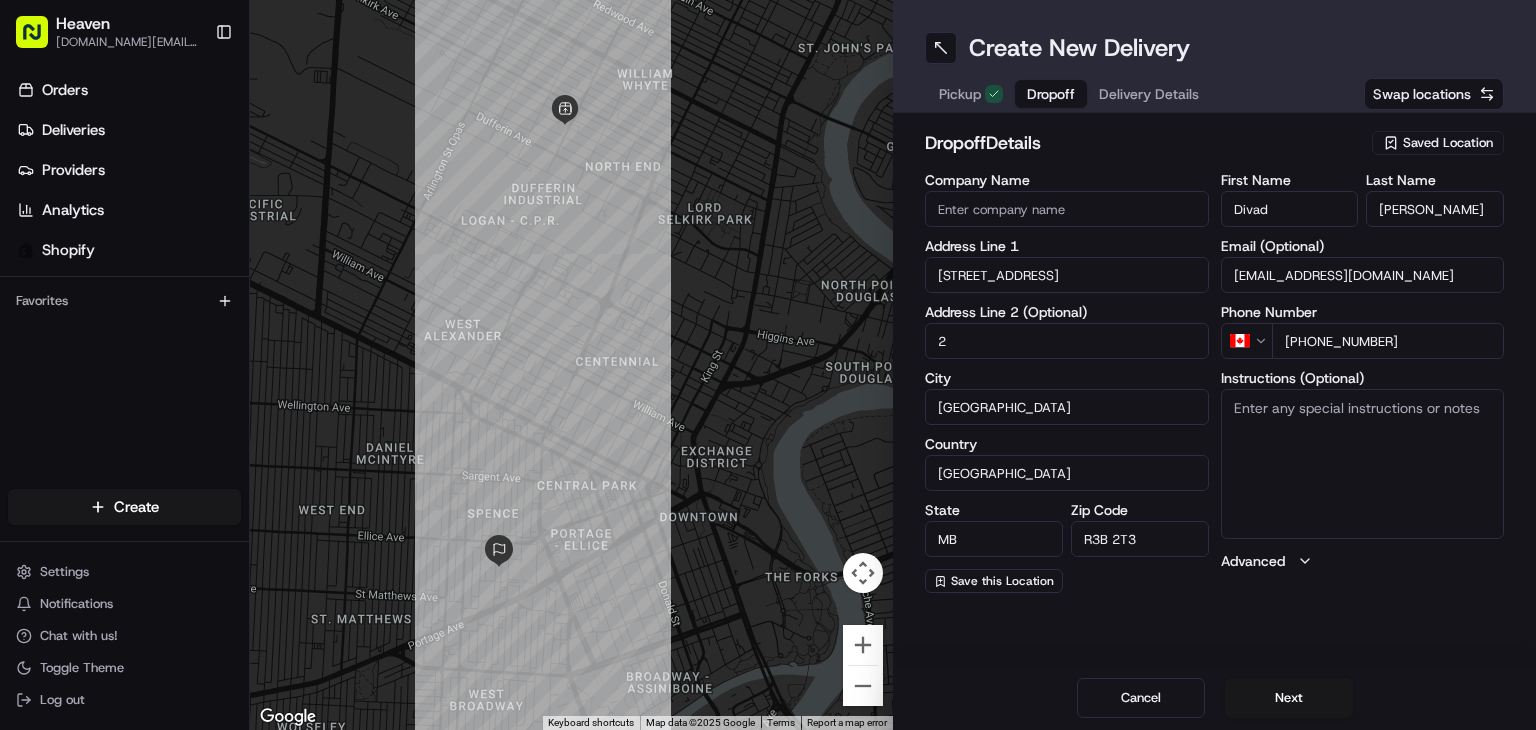 type on "2" 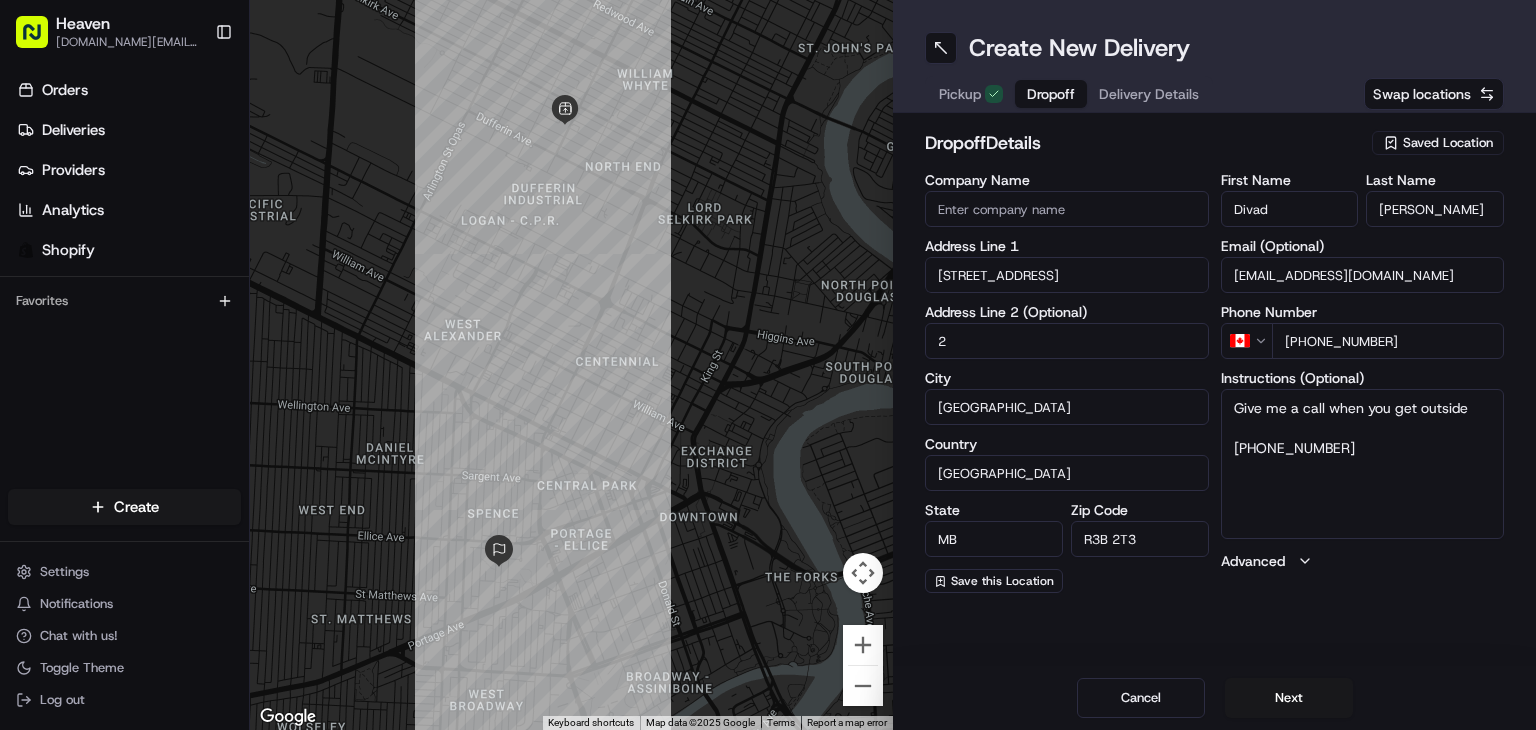 type on "Give me a call when you get outside
+1 431-336-7935" 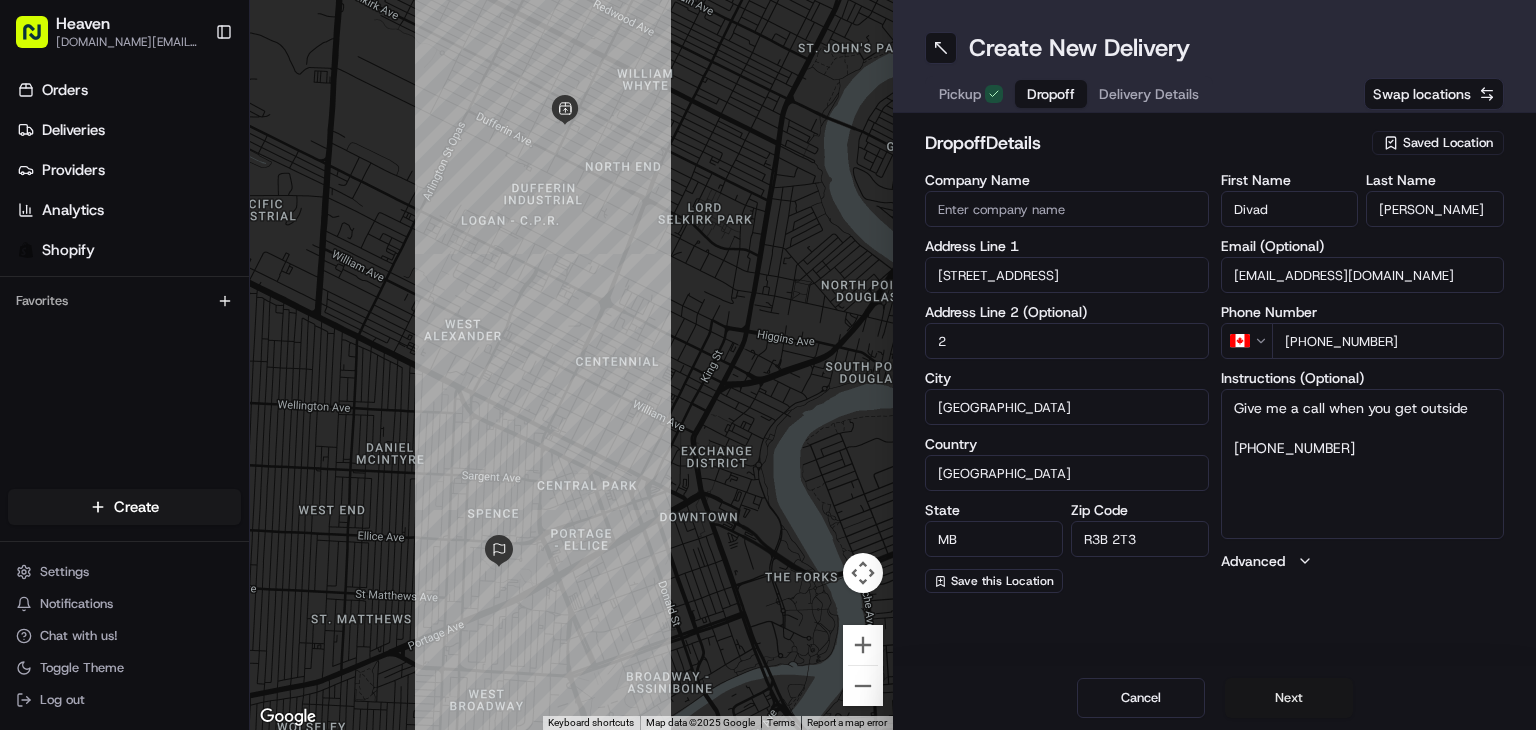 click on "Next" at bounding box center [1289, 698] 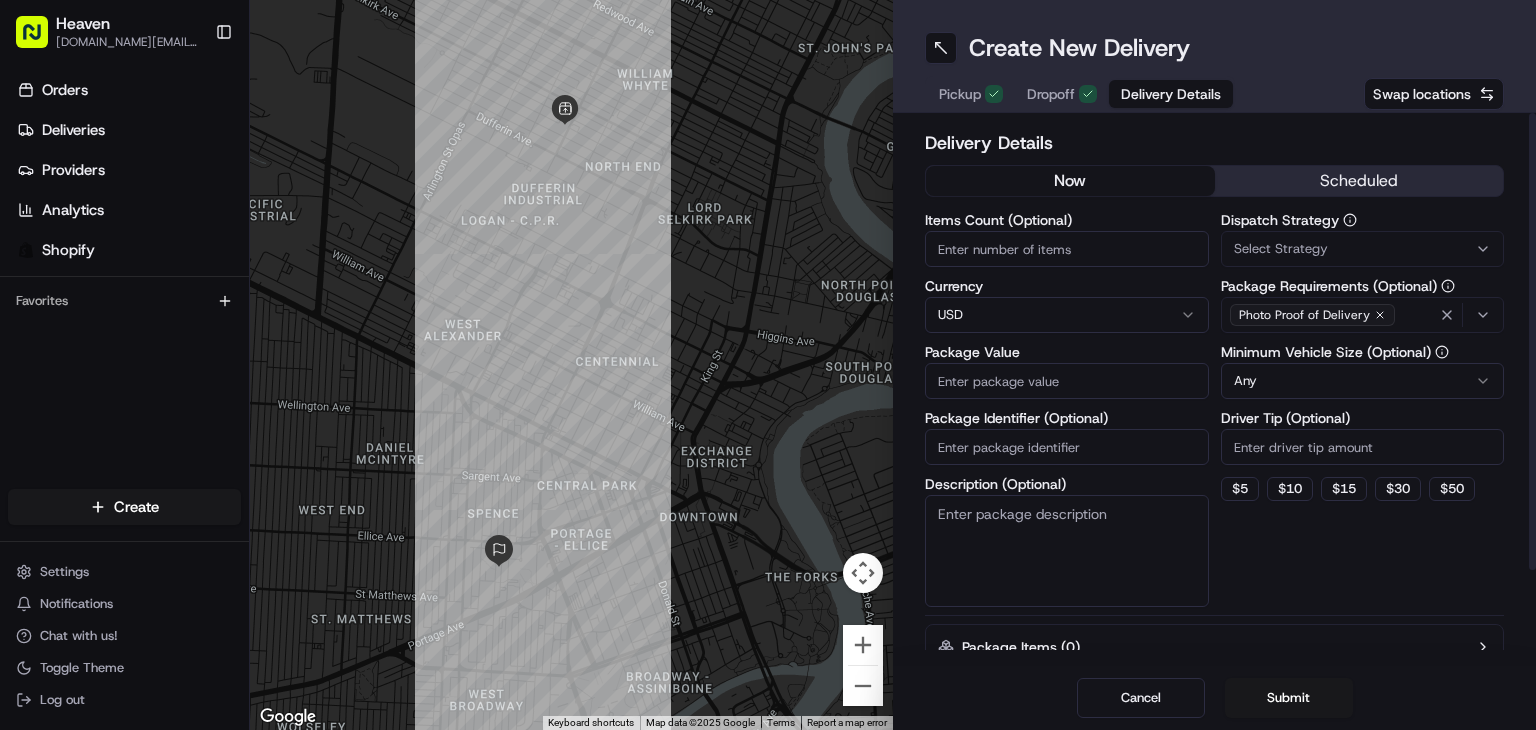 click on "Items Count (Optional)" at bounding box center [1067, 249] 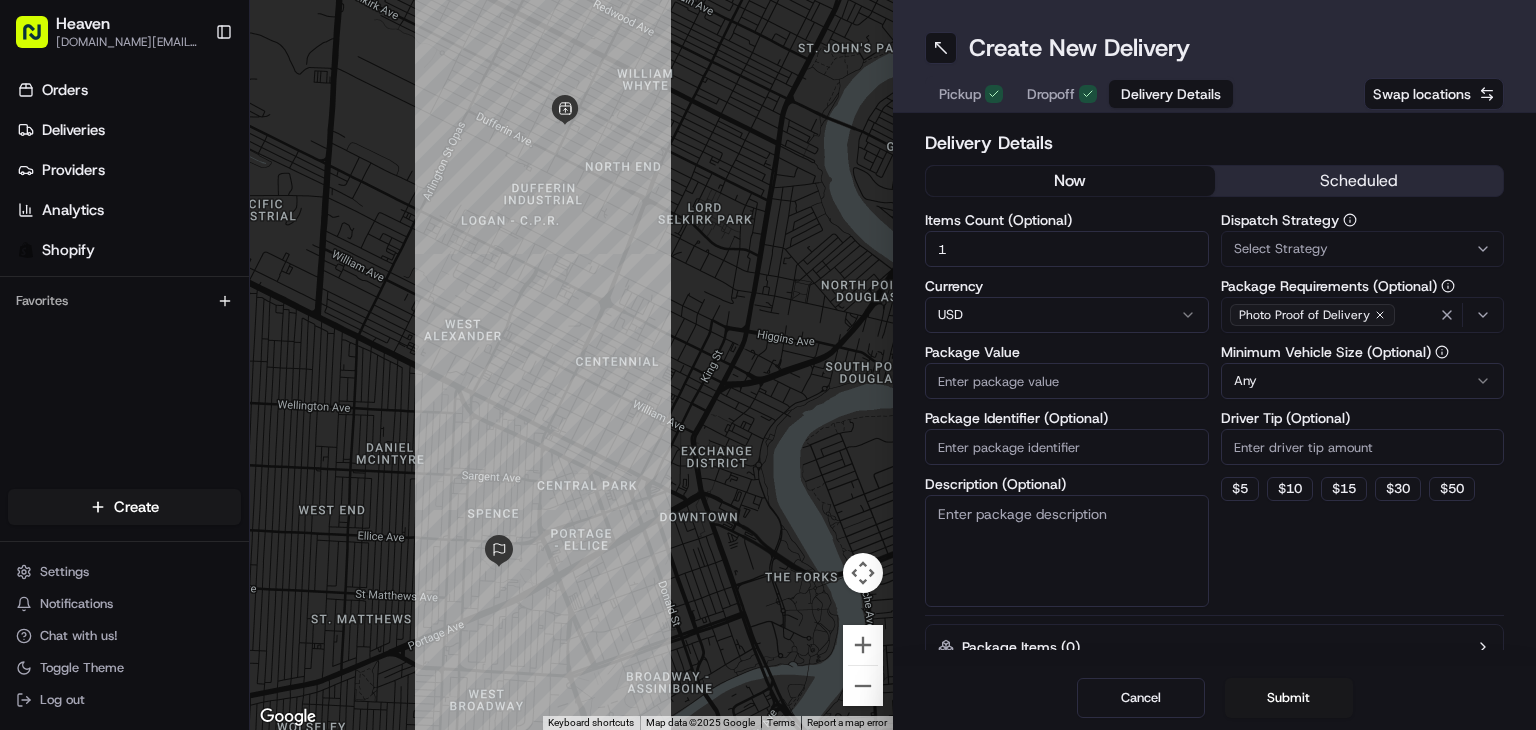 type on "1" 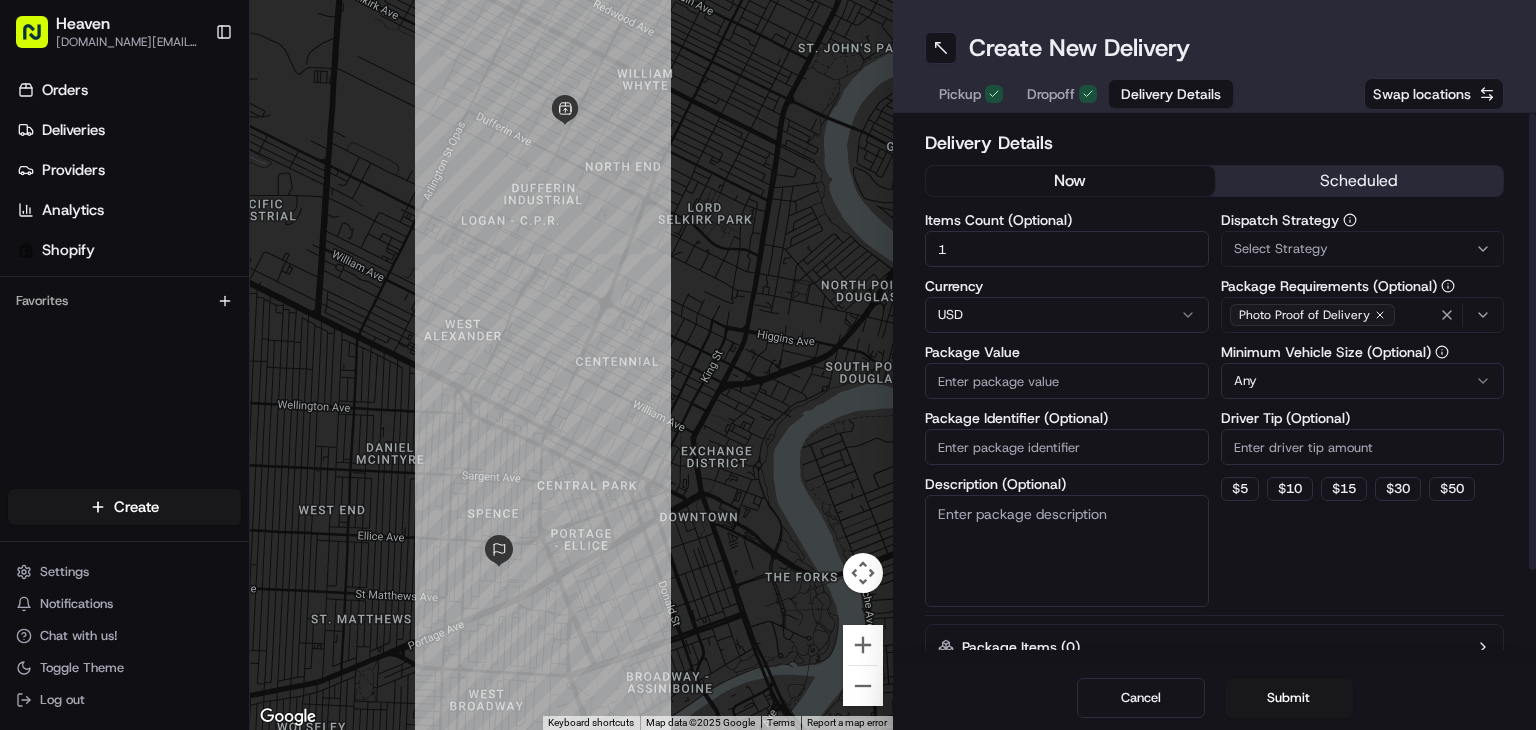 click on "Heaven das.hkov.inc@gmail.com Toggle Sidebar Orders Deliveries Providers Analytics Shopify Favorites Main Menu Members & Organization Organization Users Roles Preferences Customization Tracking Orchestration Automations Dispatch Strategy Locations Pickup Locations Dropoff Locations Billing Billing Refund Requests Integrations Notification Triggers Webhooks API Keys Request Logs Create Settings Notifications Chat with us! Toggle Theme Log out ← Move left → Move right ↑ Move up ↓ Move down + Zoom in - Zoom out Home Jump left by 75% End Jump right by 75% Page Up Jump up by 75% Page Down Jump down by 75% Keyboard shortcuts Map Data Map data ©2025 Google Map data ©2025 Google 200 m  Click to toggle between metric and imperial units Terms Report a map error Create New Delivery Pickup Dropoff Delivery Details Swap locations Delivery Details now scheduled Items Count (Optional) 1 Currency USD Package Value Package Identifier (Optional) Description (Optional) Dispatch Strategy Any $ 5 $ 10 $" at bounding box center (768, 365) 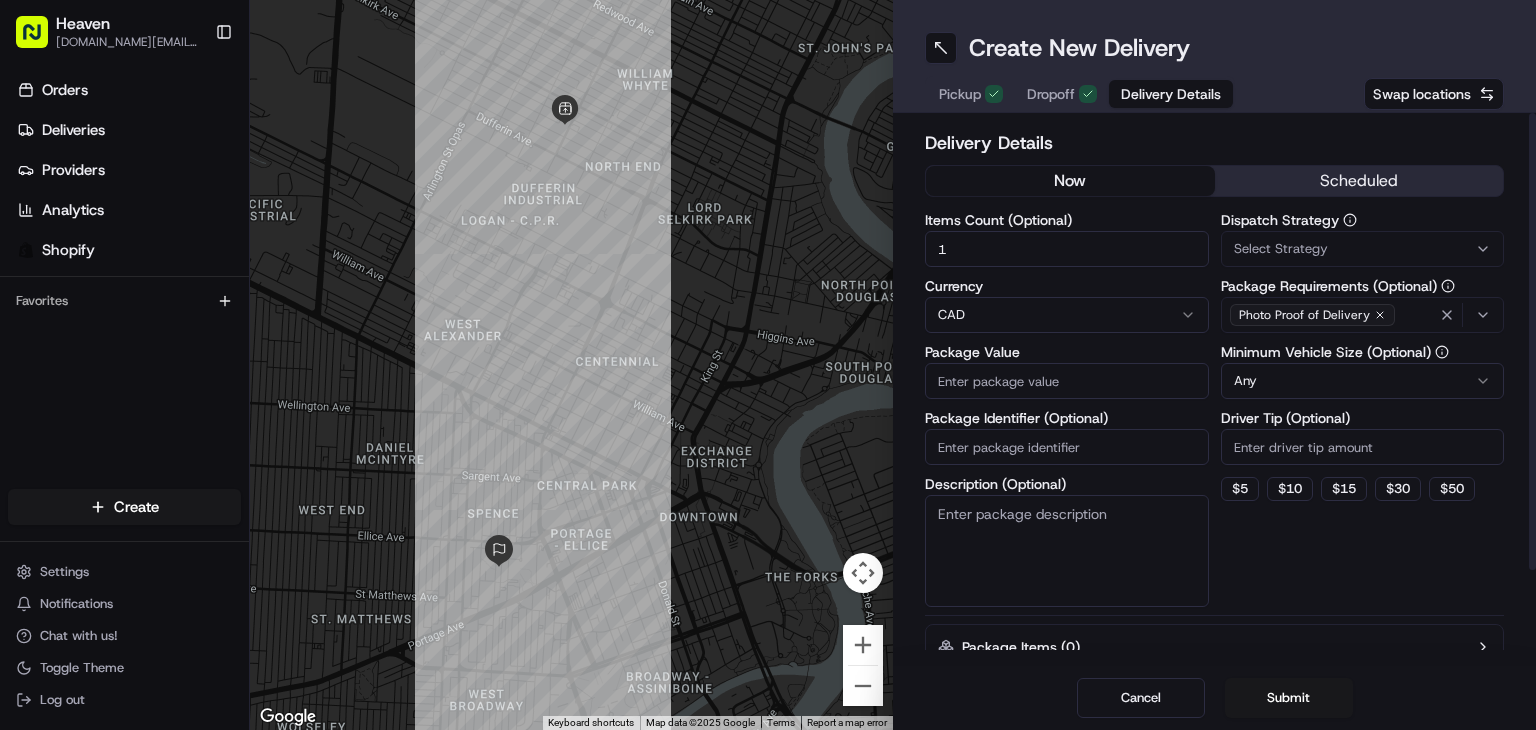 click on "Package Value" at bounding box center [1067, 381] 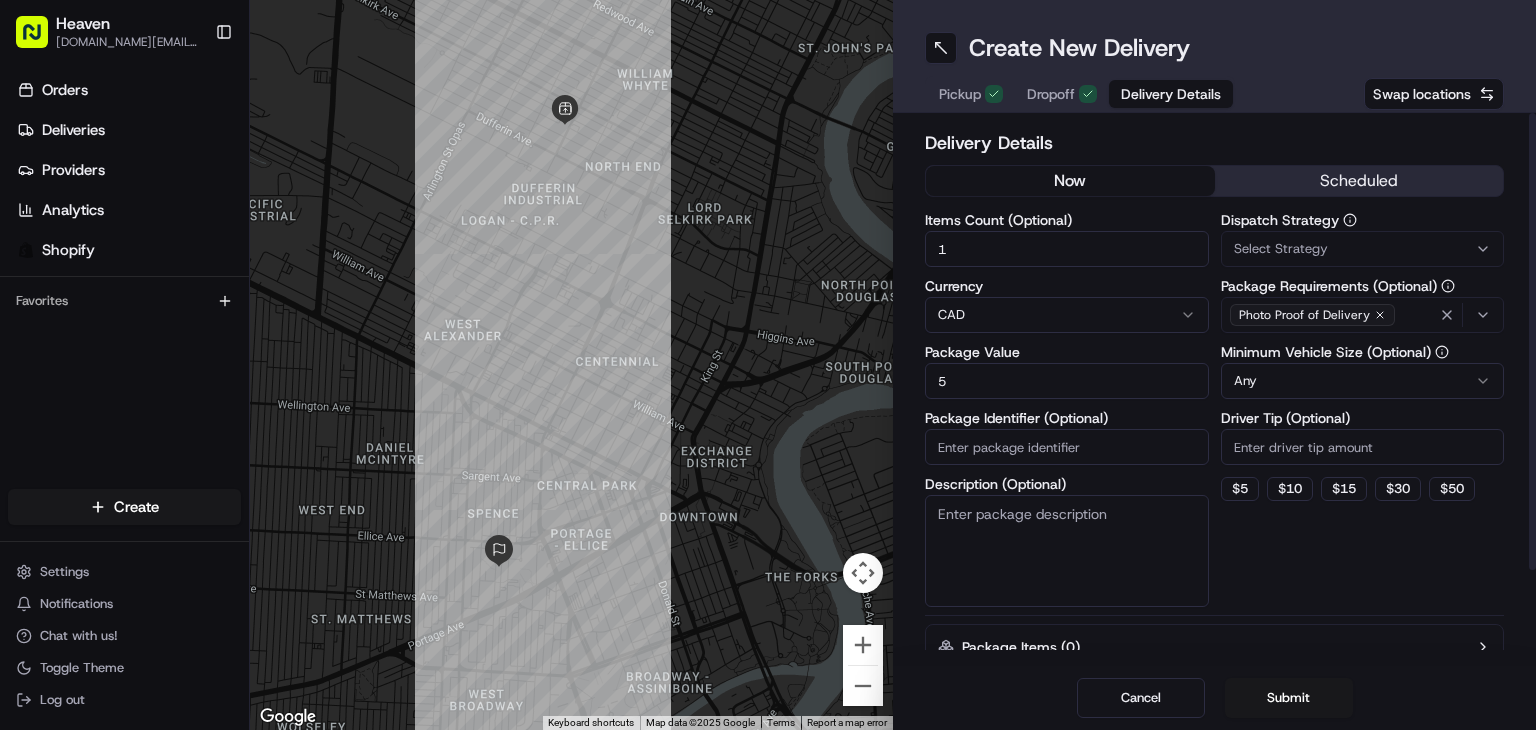 type on "50" 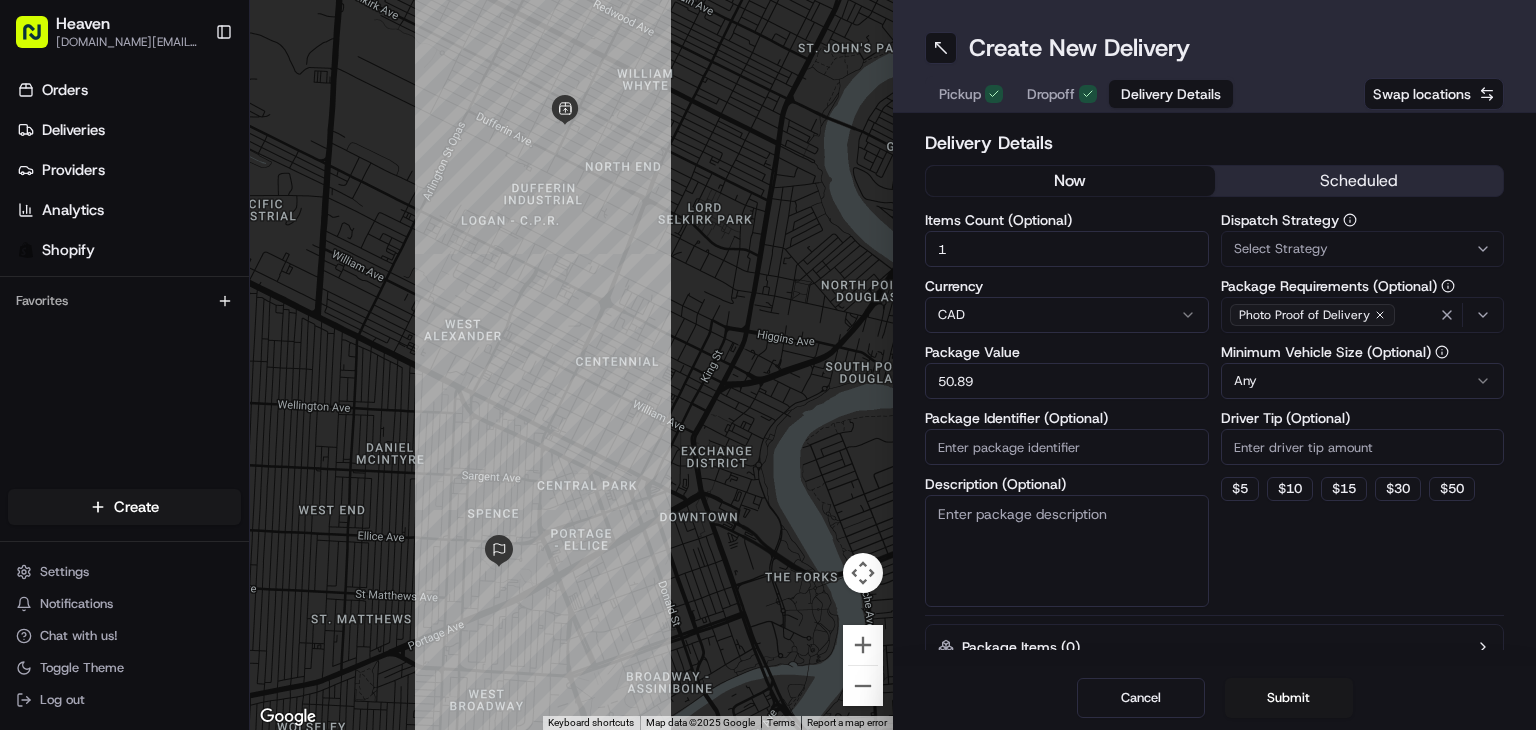 type on "50.89" 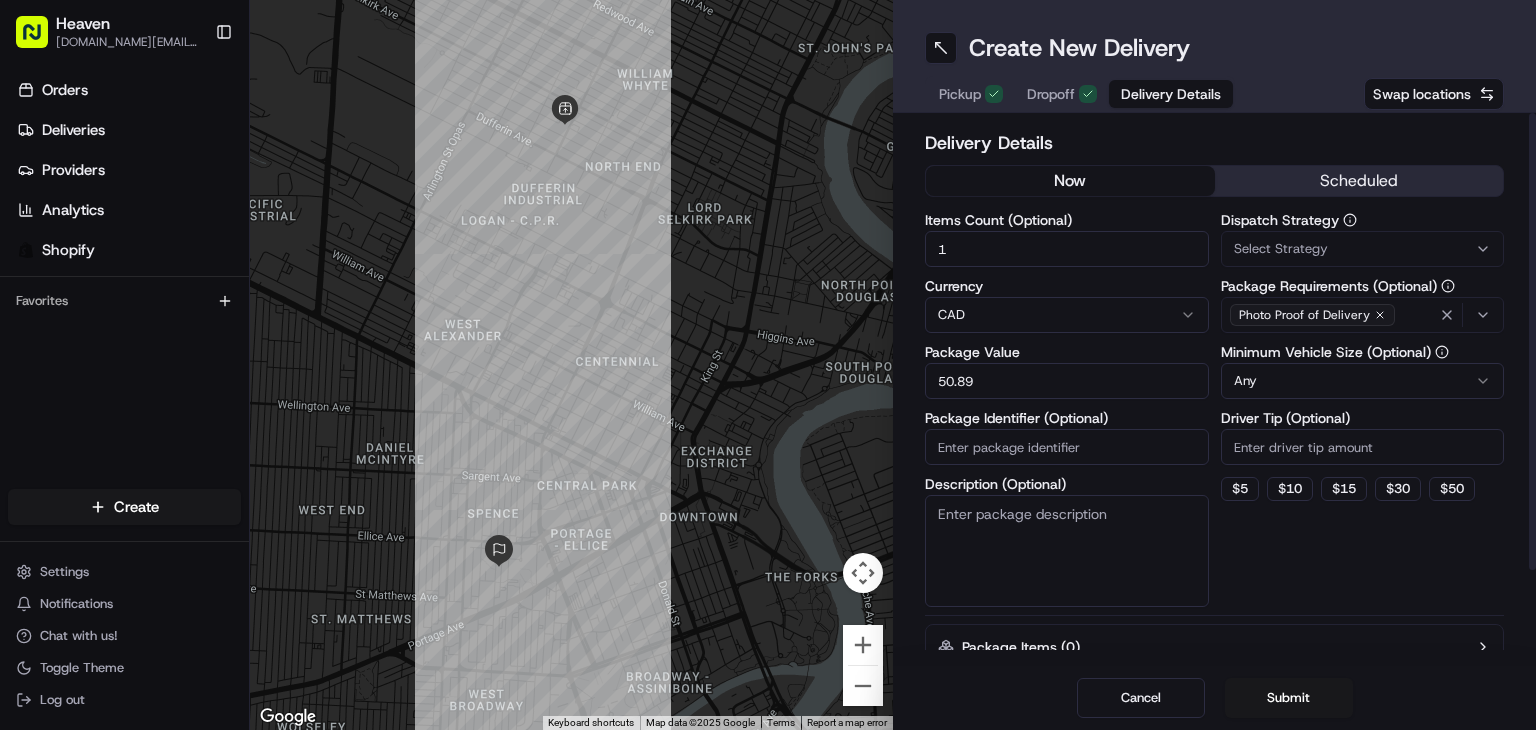 click on "Package Identifier (Optional)" at bounding box center [1067, 447] 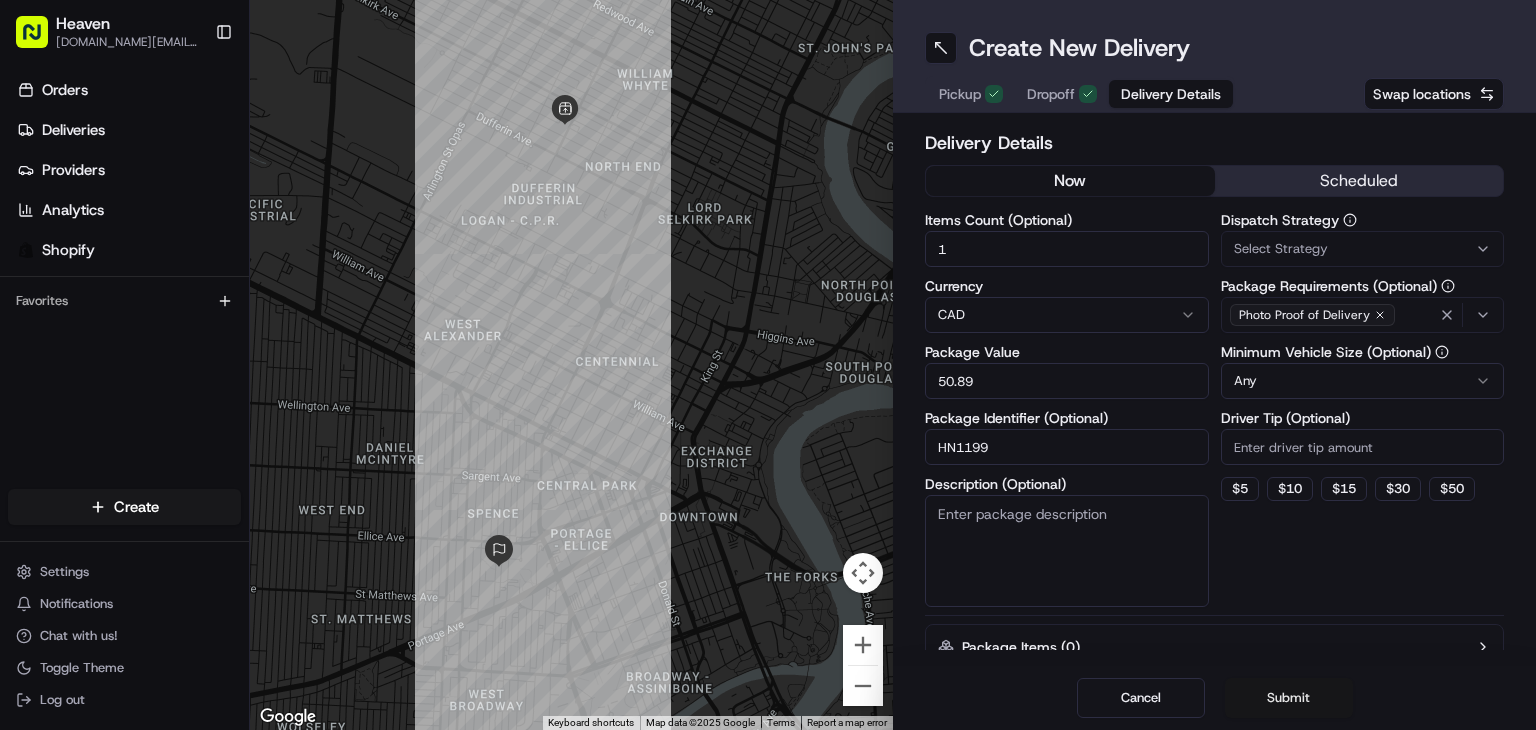 type on "HN1199" 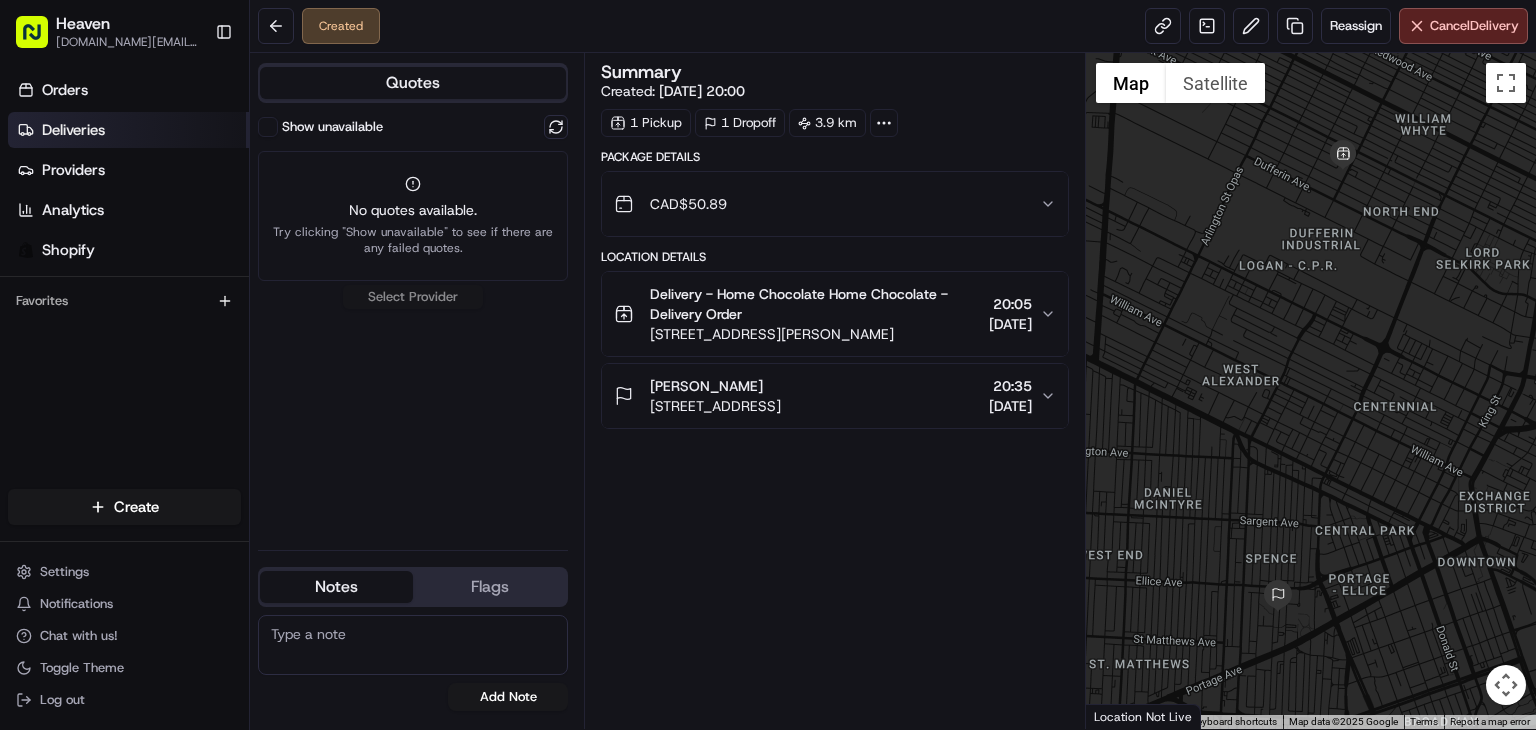 click on "Deliveries" at bounding box center [128, 130] 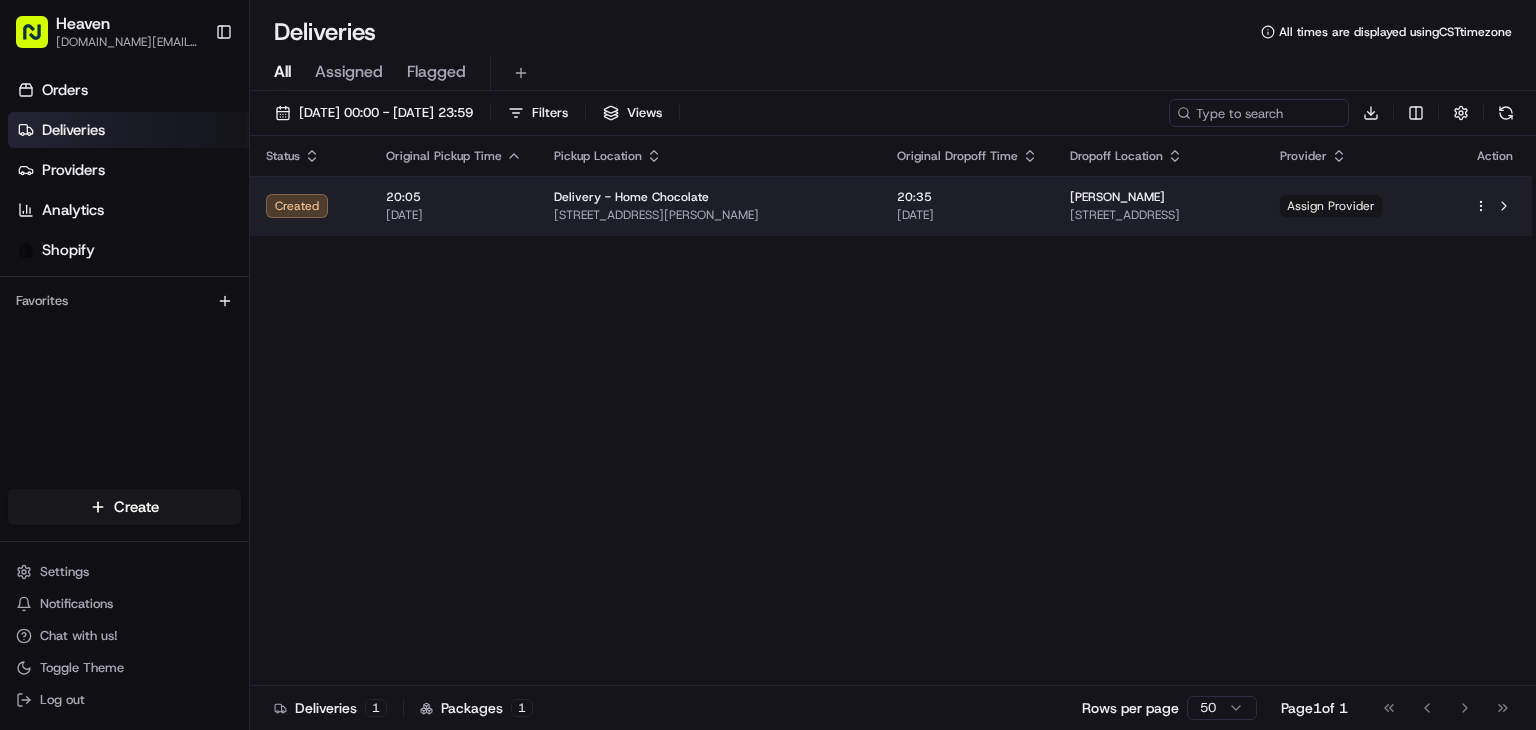 click on "Assign Provider" at bounding box center [1331, 206] 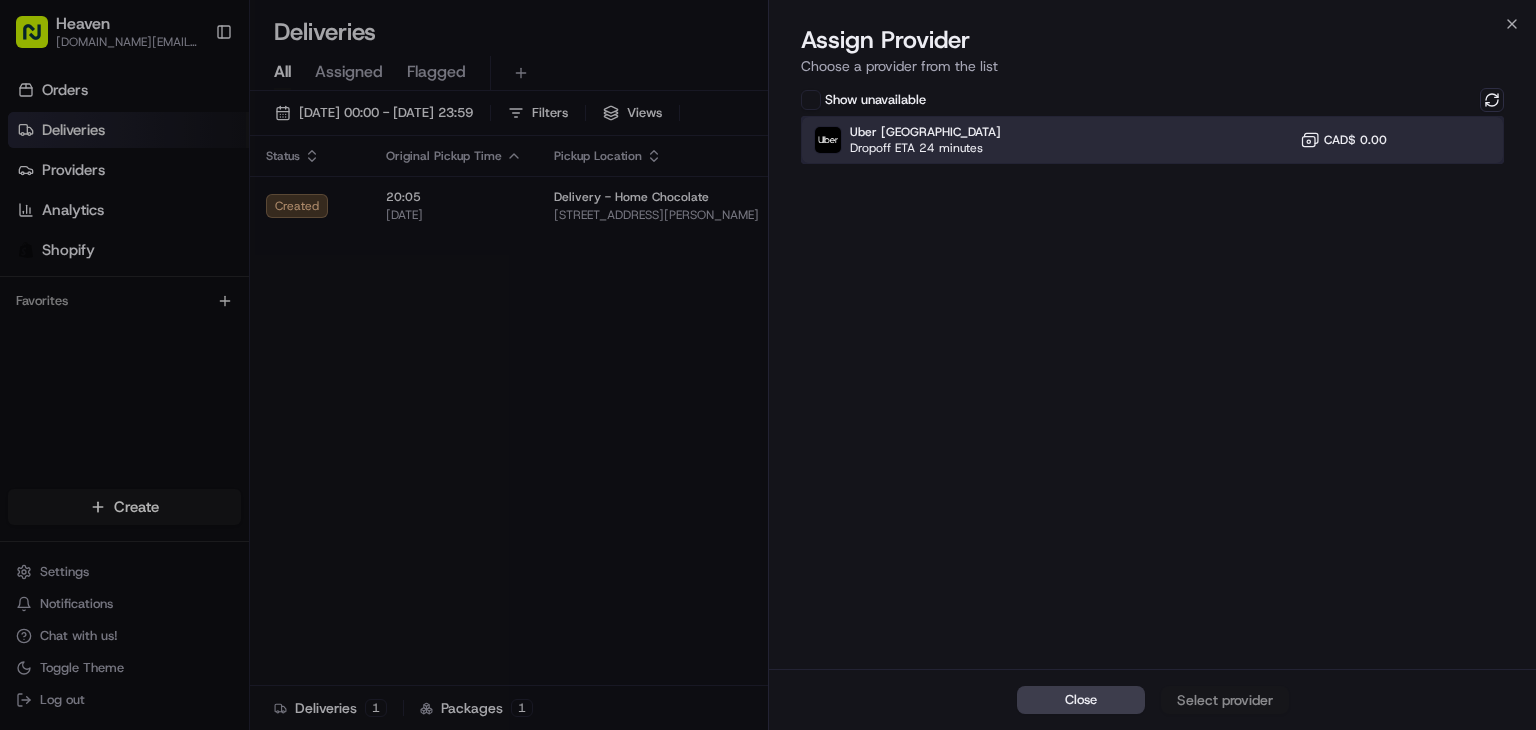 click on "Uber Canada Dropoff ETA   24 minutes CAD$   0.00" at bounding box center [1152, 140] 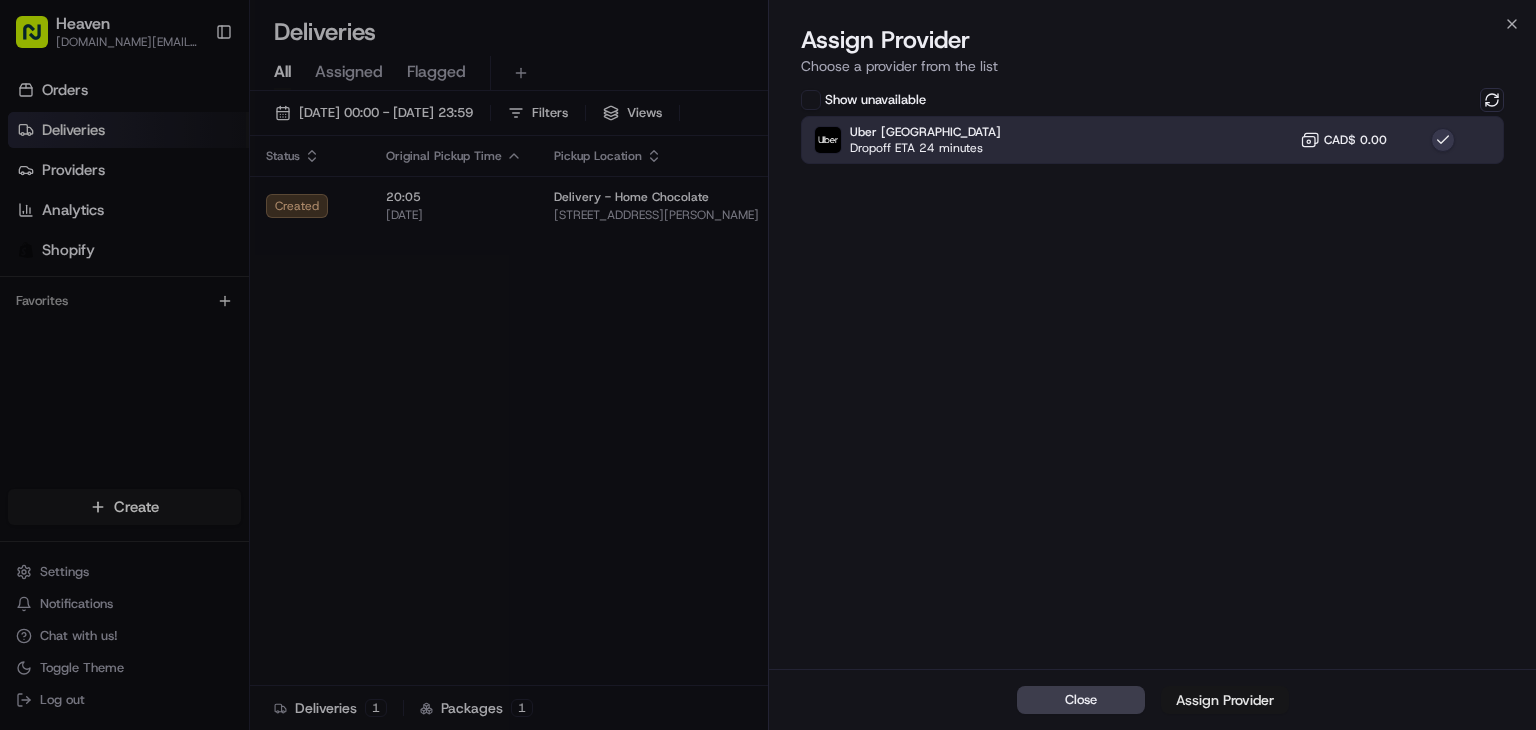 click on "Assign Provider" at bounding box center [1225, 700] 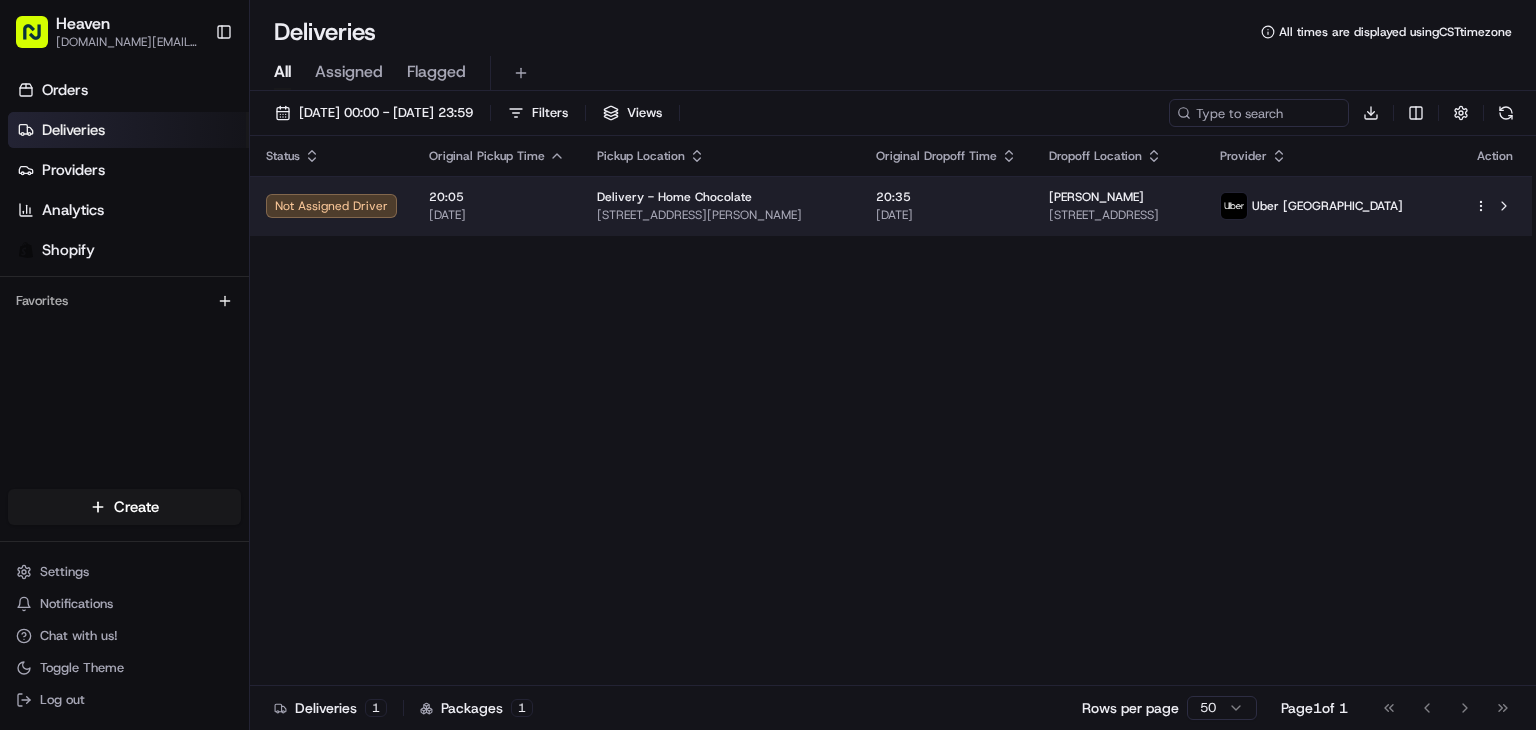 click on "20:35 12/07/2025" at bounding box center [946, 206] 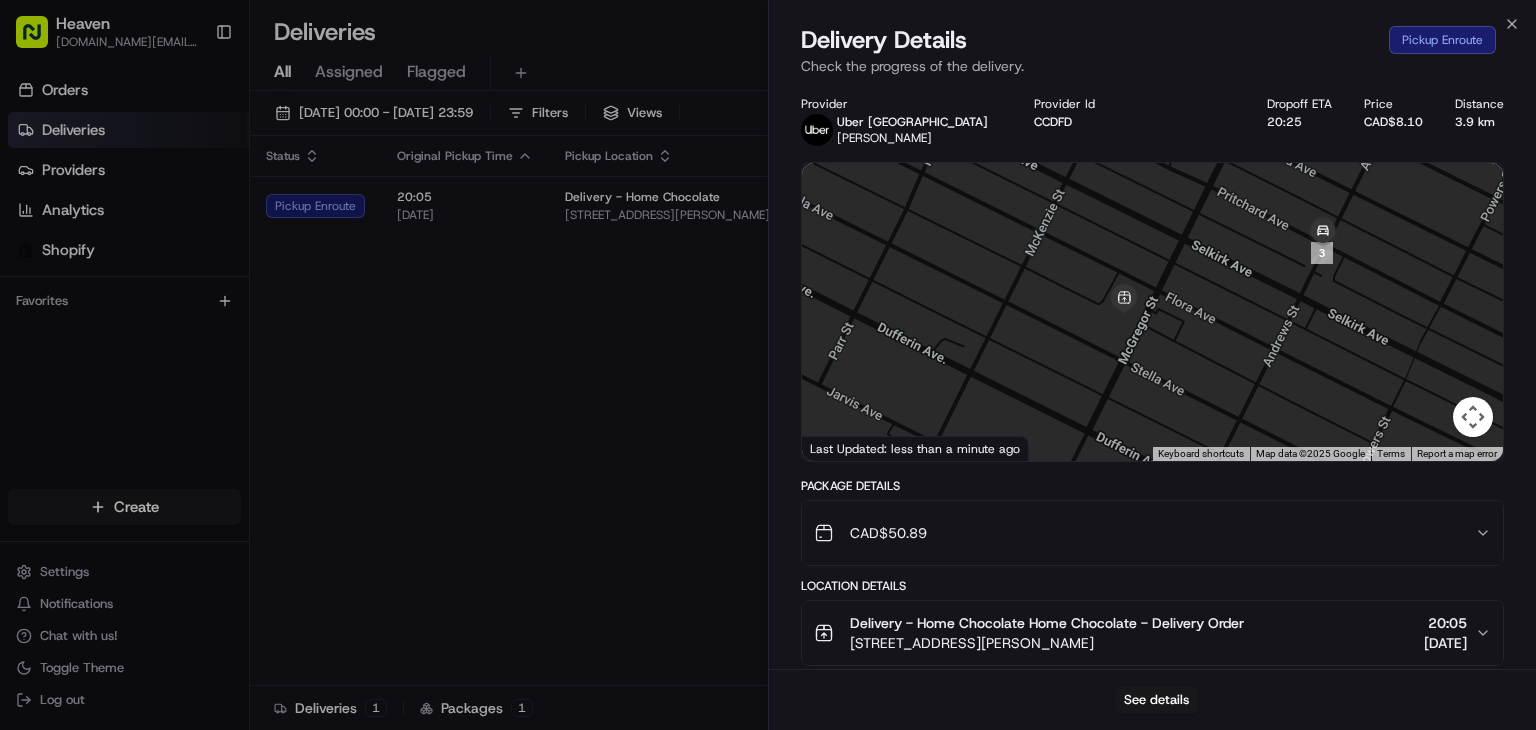 drag, startPoint x: 1193, startPoint y: 365, endPoint x: 1084, endPoint y: 297, distance: 128.47179 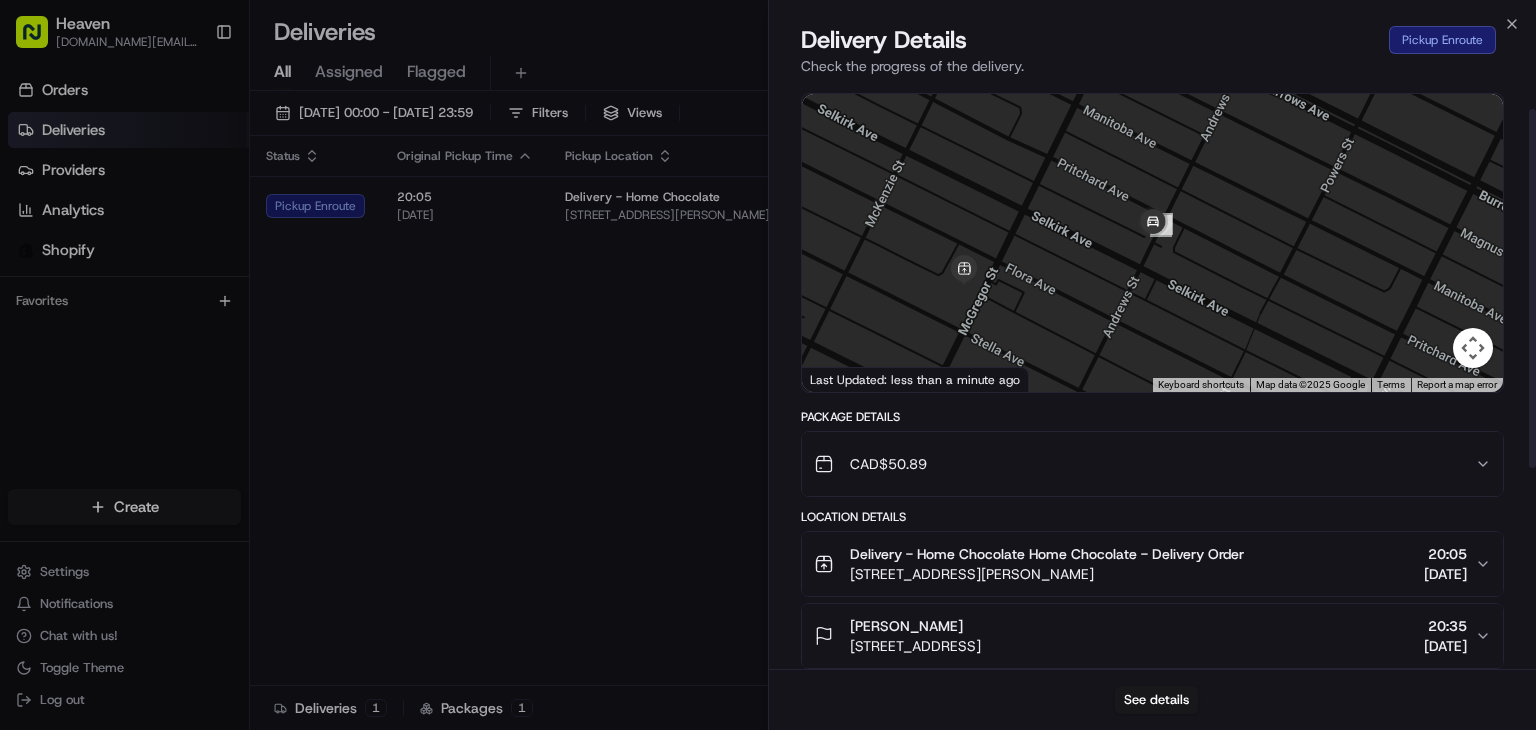 scroll, scrollTop: 0, scrollLeft: 0, axis: both 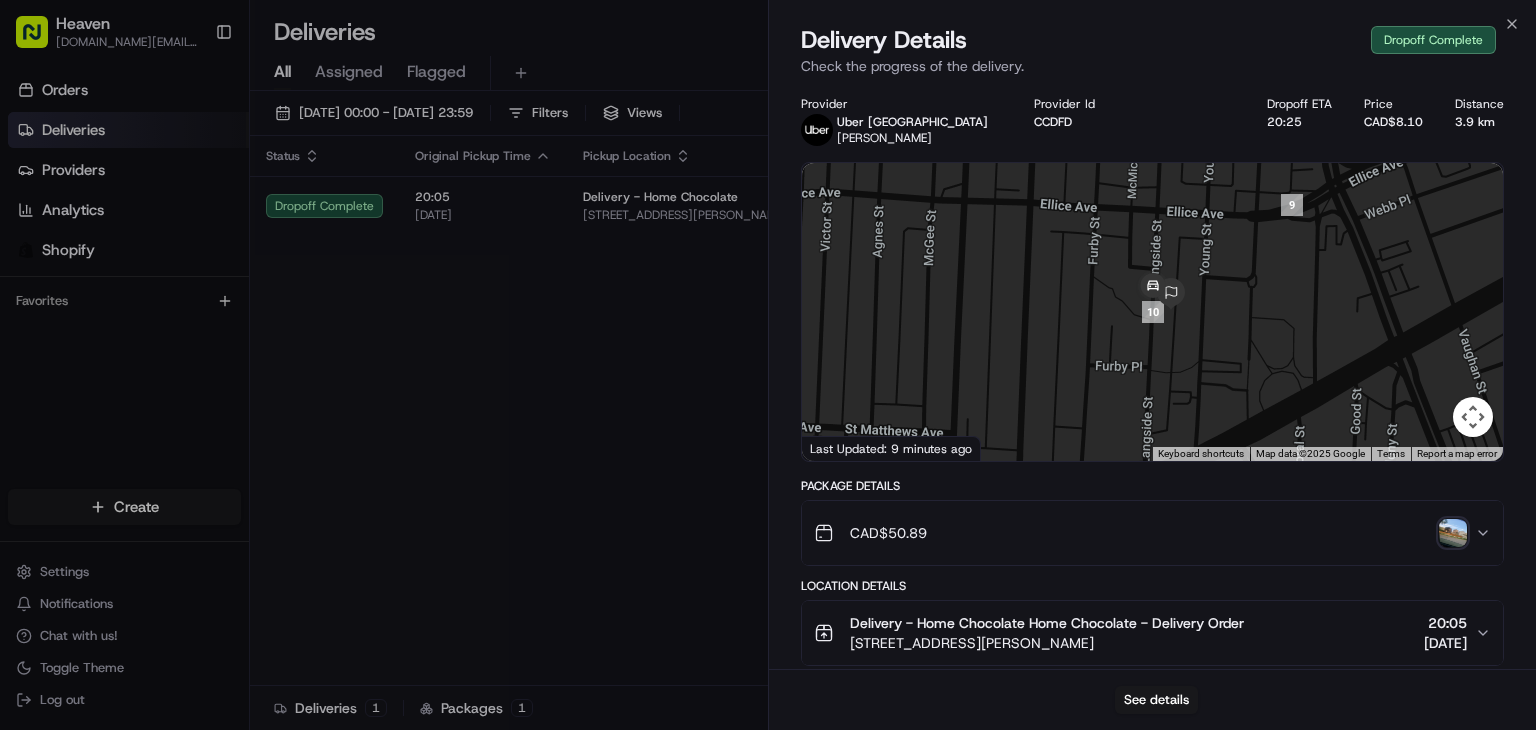 click at bounding box center (1453, 533) 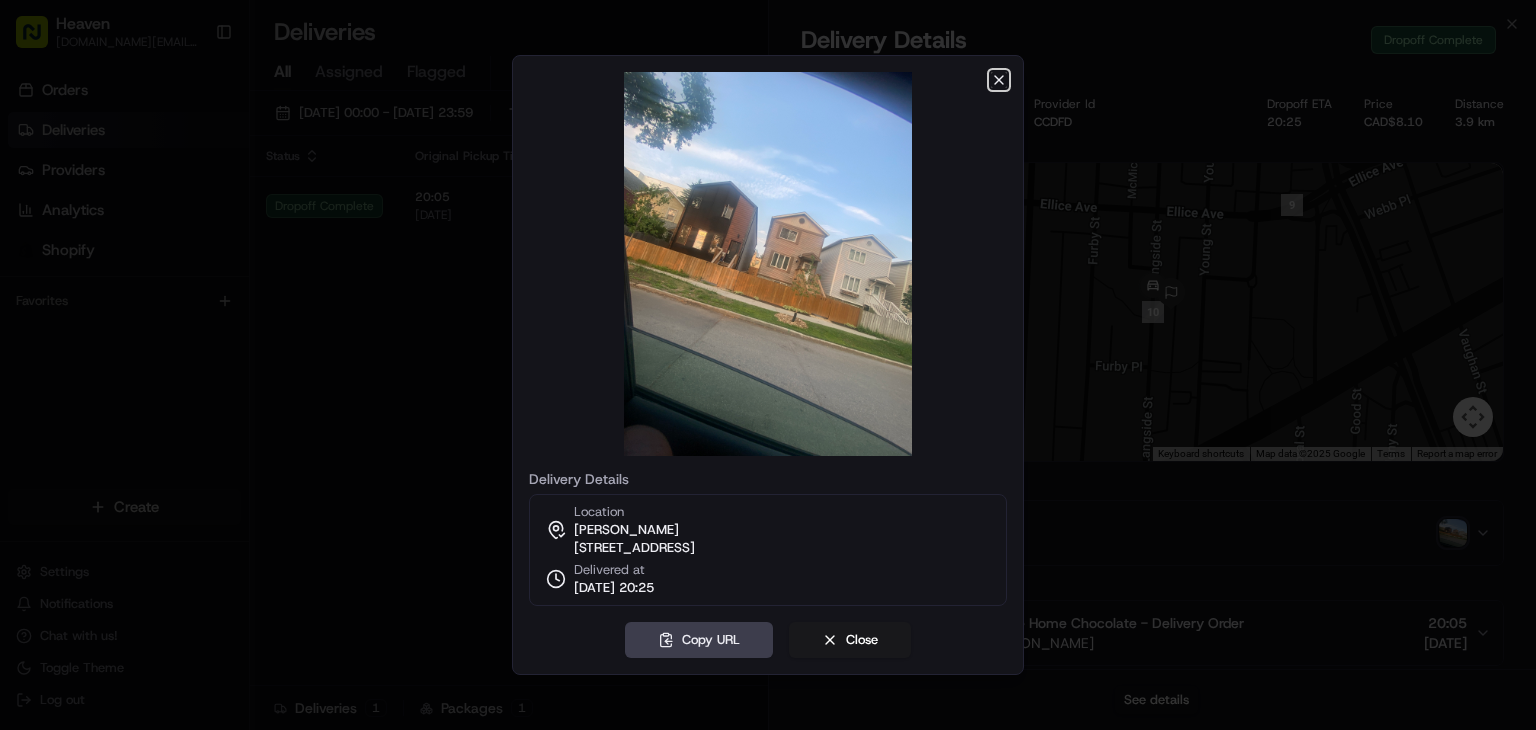 click 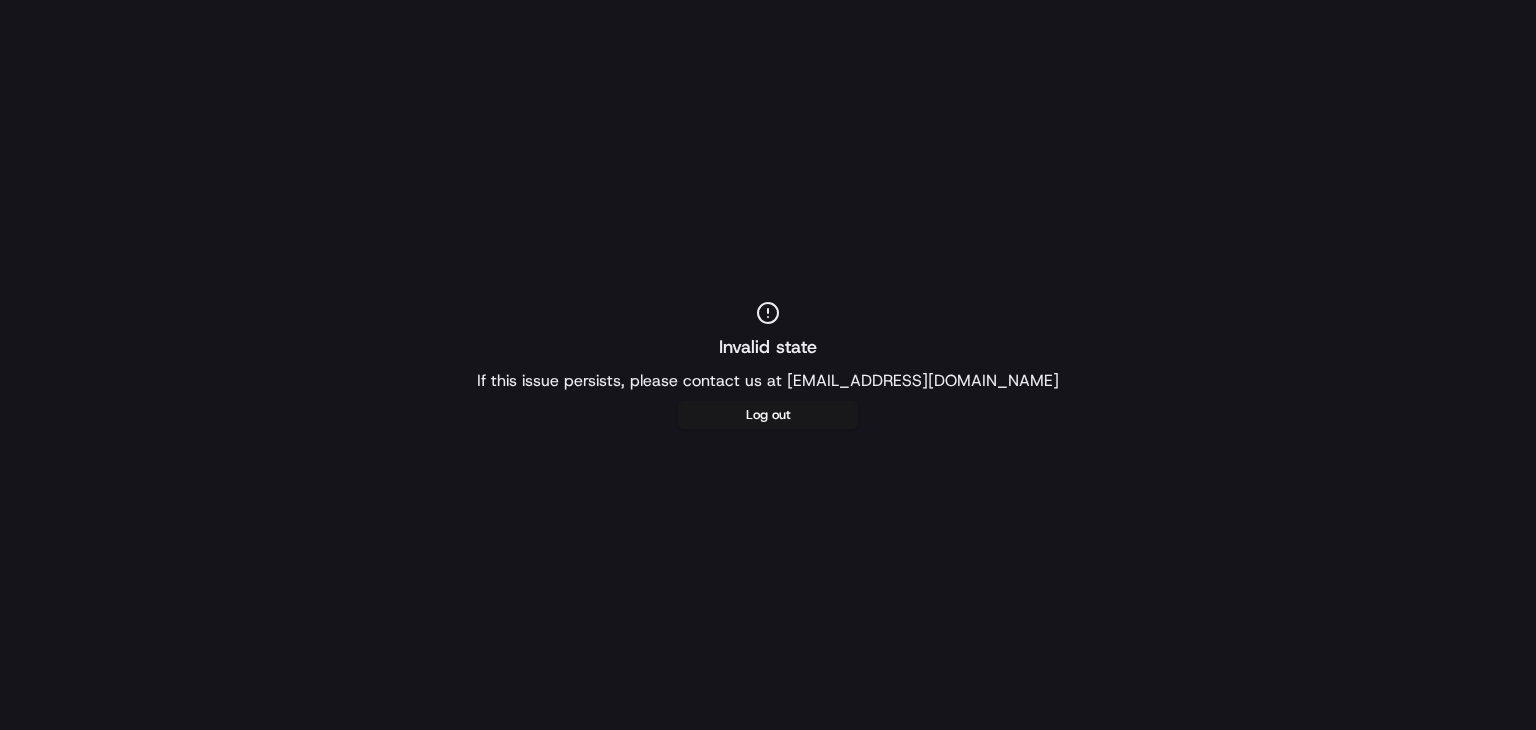 scroll, scrollTop: 0, scrollLeft: 0, axis: both 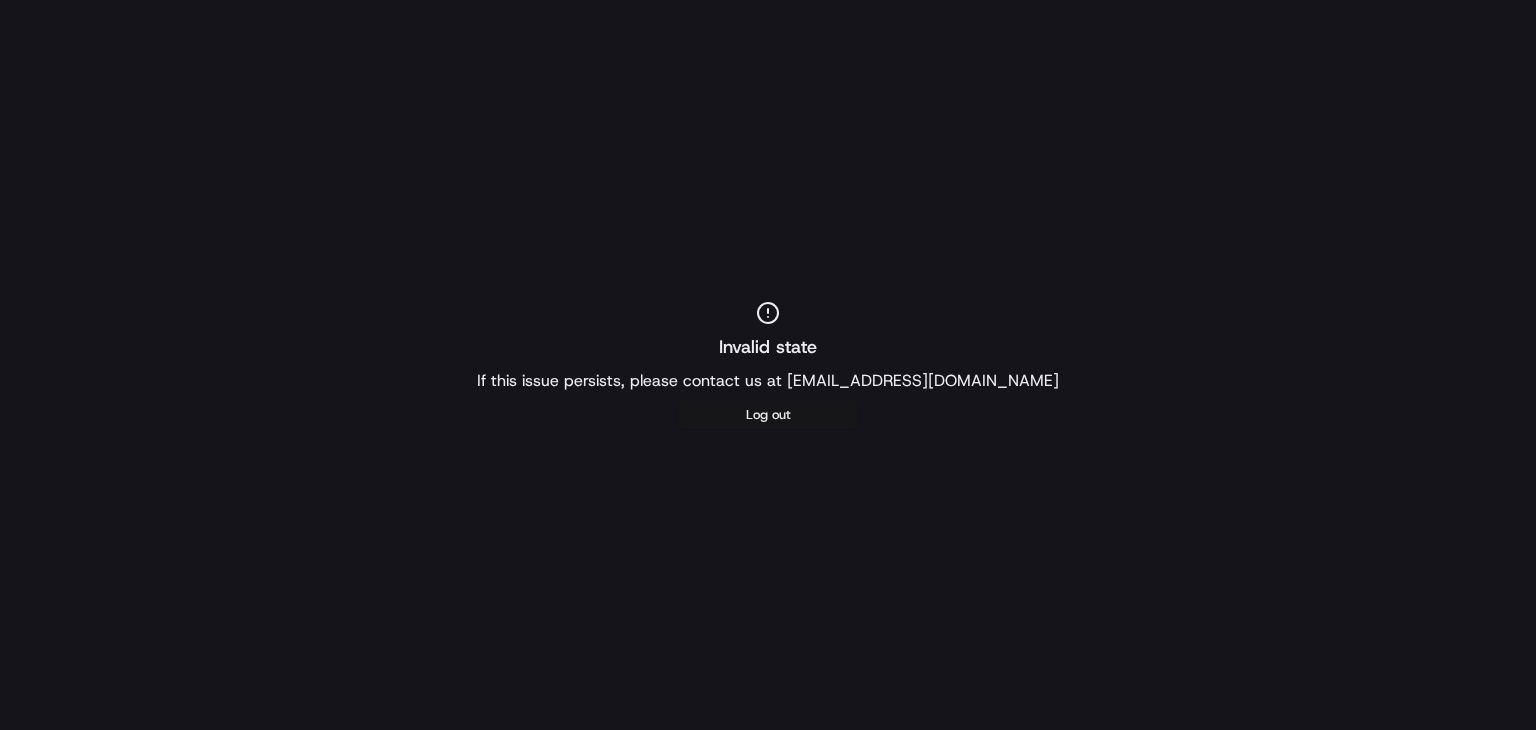 click on "Log out" at bounding box center [768, 415] 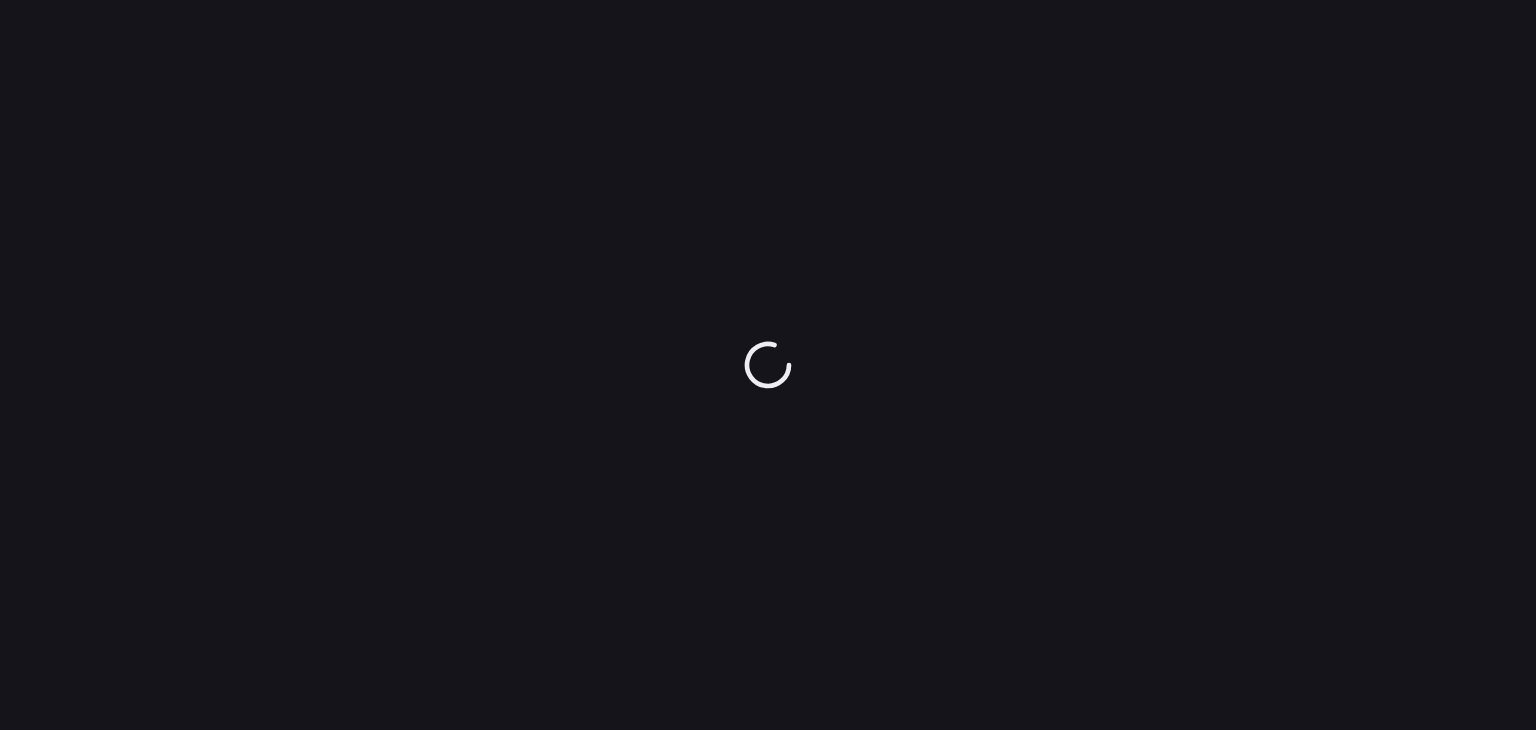 scroll, scrollTop: 0, scrollLeft: 0, axis: both 